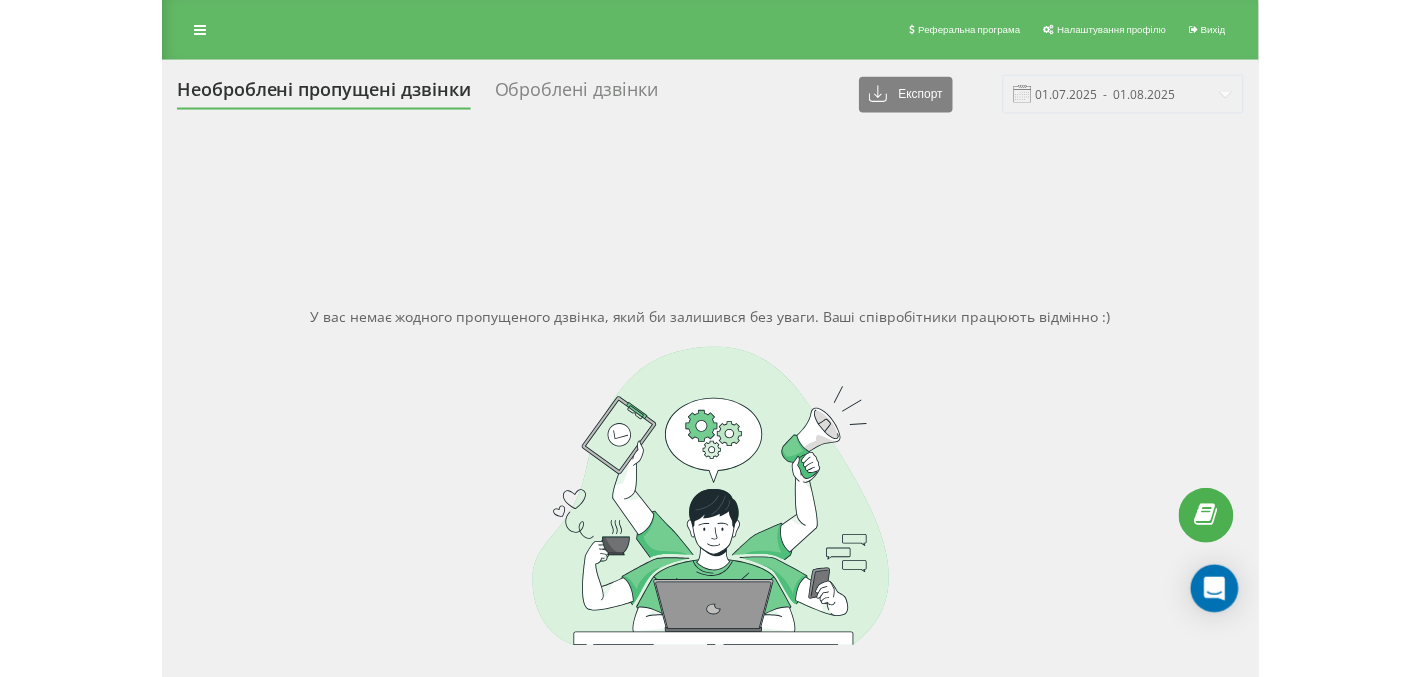 scroll, scrollTop: 0, scrollLeft: 0, axis: both 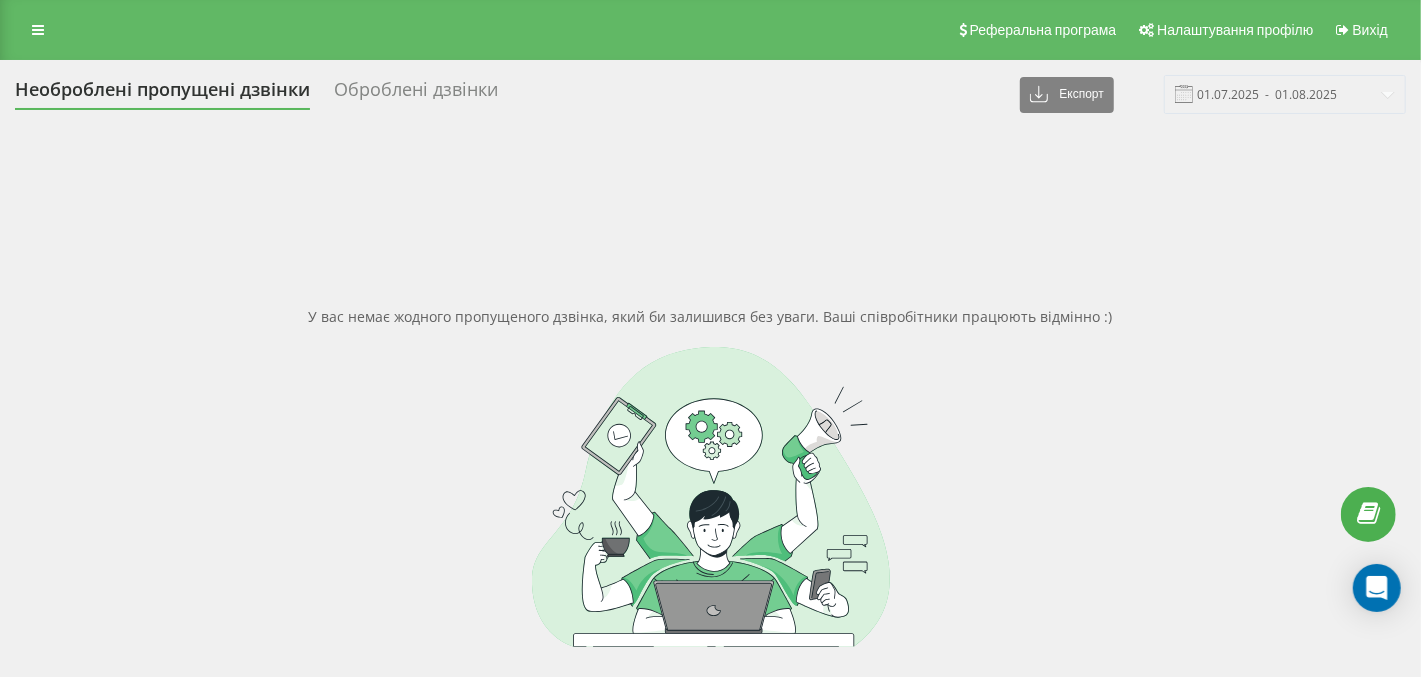 click on "У вас немає жодного пропущеного дзвінка, який би залишився без уваги. Ваші співробітники працюють відмінно :)" at bounding box center (710, 476) 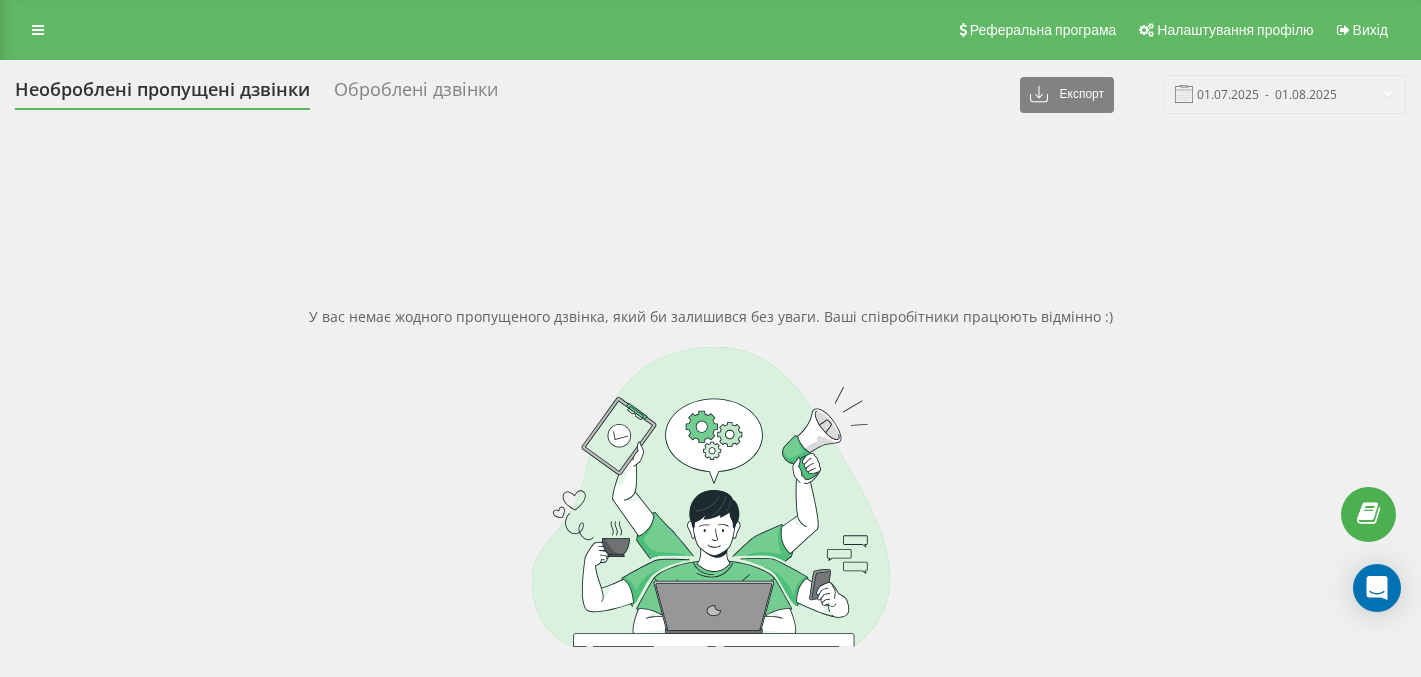scroll, scrollTop: 0, scrollLeft: 0, axis: both 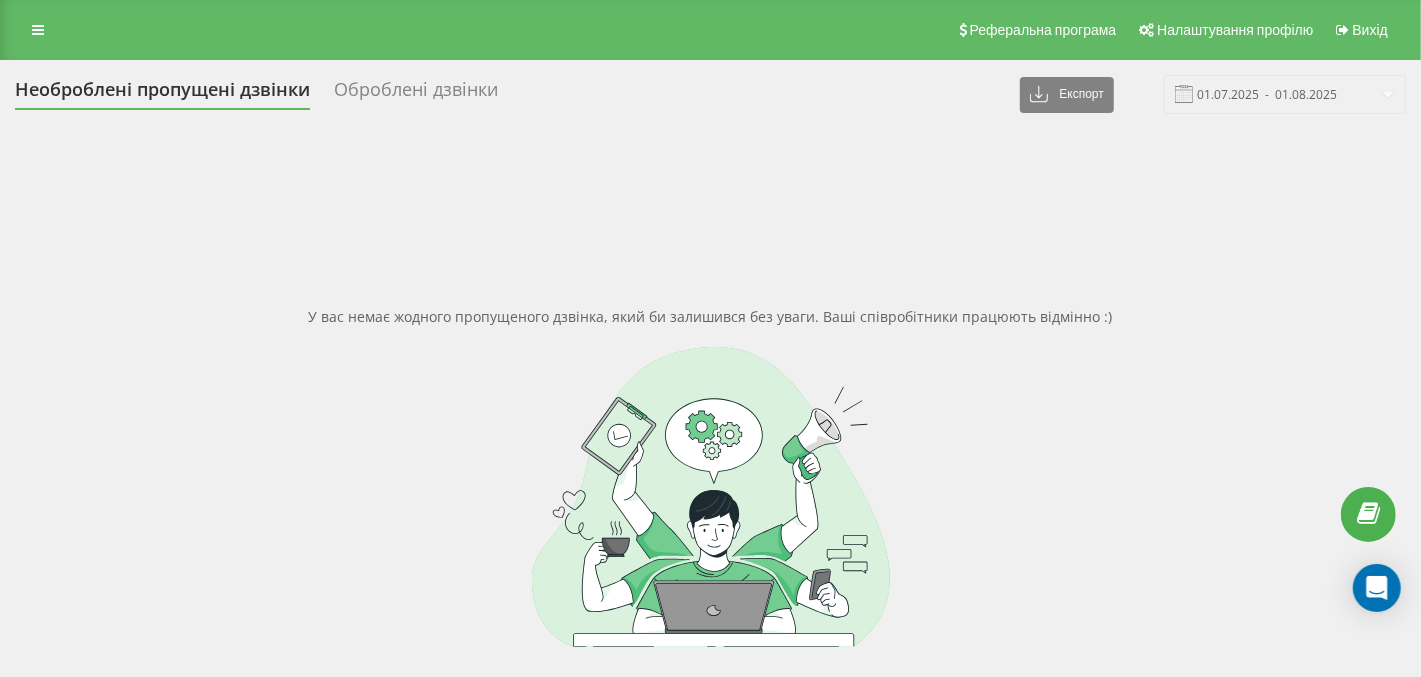 click on "У вас немає жодного пропущеного дзвінка, який би залишився без уваги. Ваші співробітники працюють відмінно :)" at bounding box center (710, 476) 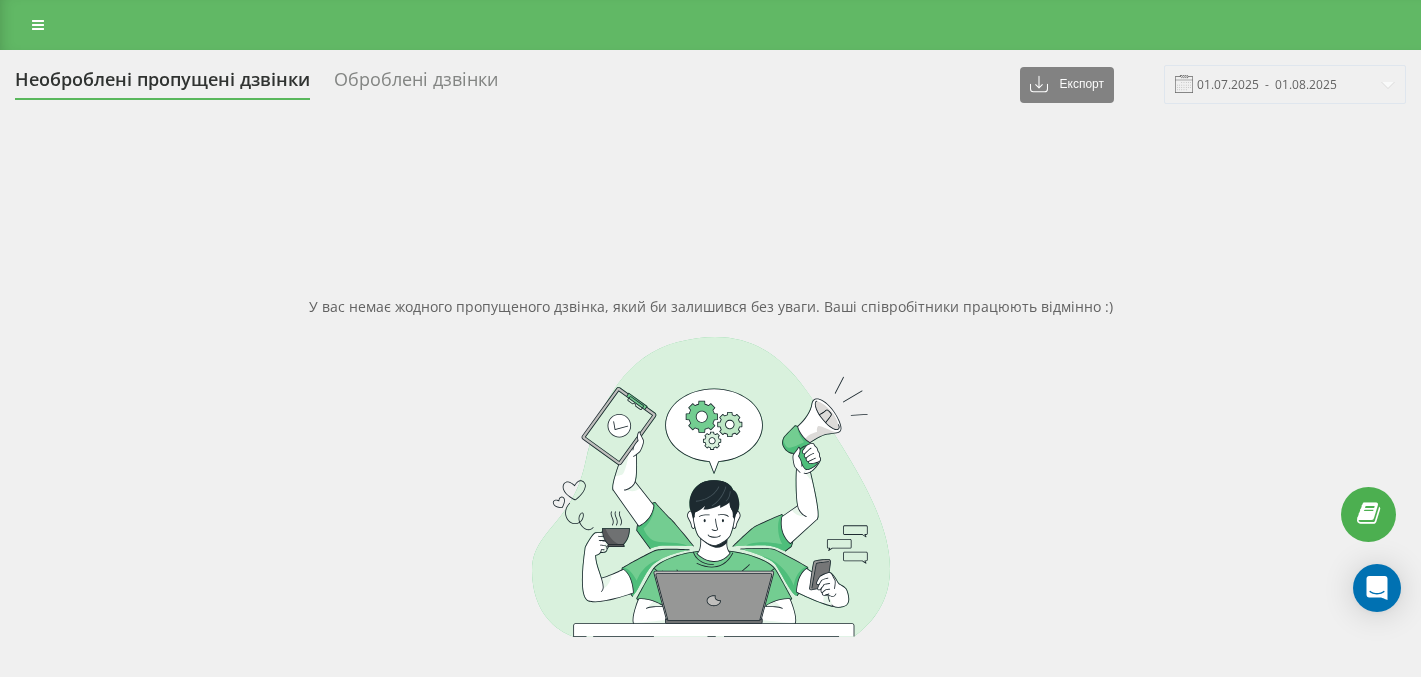 scroll, scrollTop: 0, scrollLeft: 0, axis: both 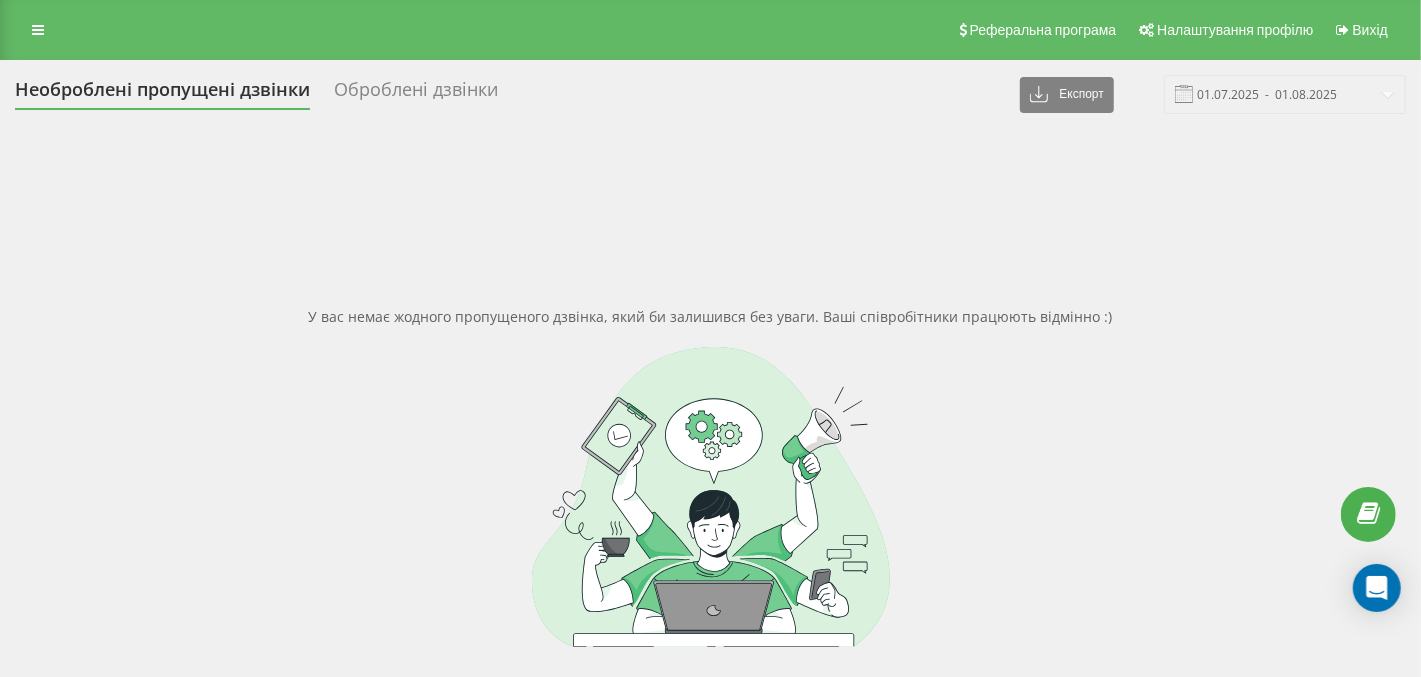 click on "Оброблені дзвінки" at bounding box center (416, 94) 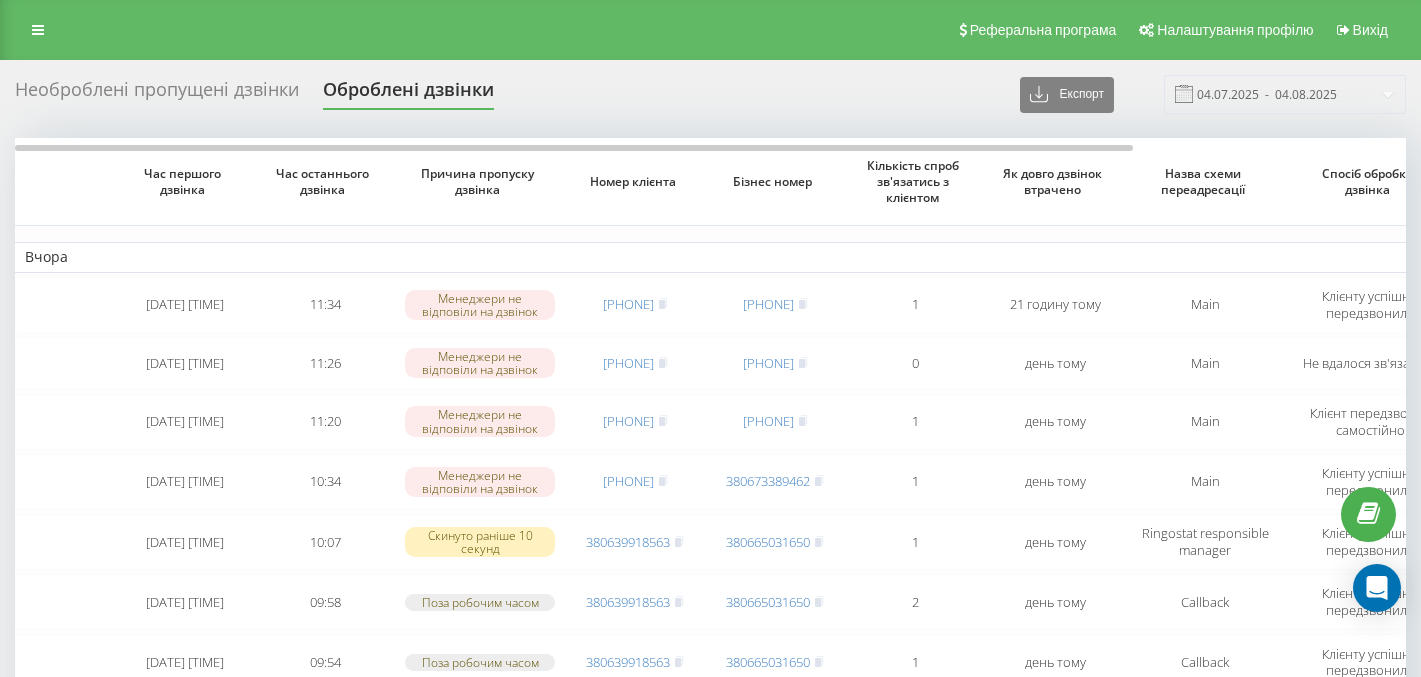 scroll, scrollTop: 0, scrollLeft: 0, axis: both 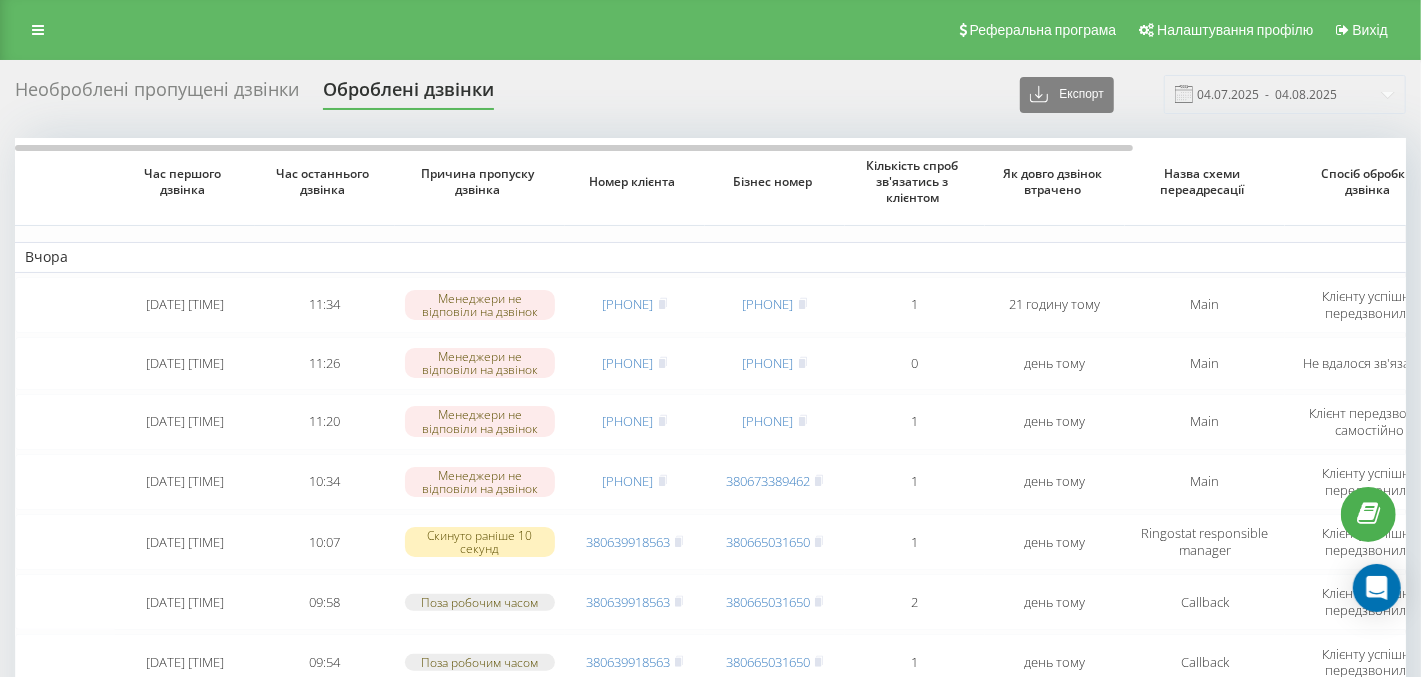 click on "Необроблені пропущені дзвінки Оброблені дзвінки Експорт .csv .xlsx 04.07.2025  -  04.08.2025" at bounding box center (710, 94) 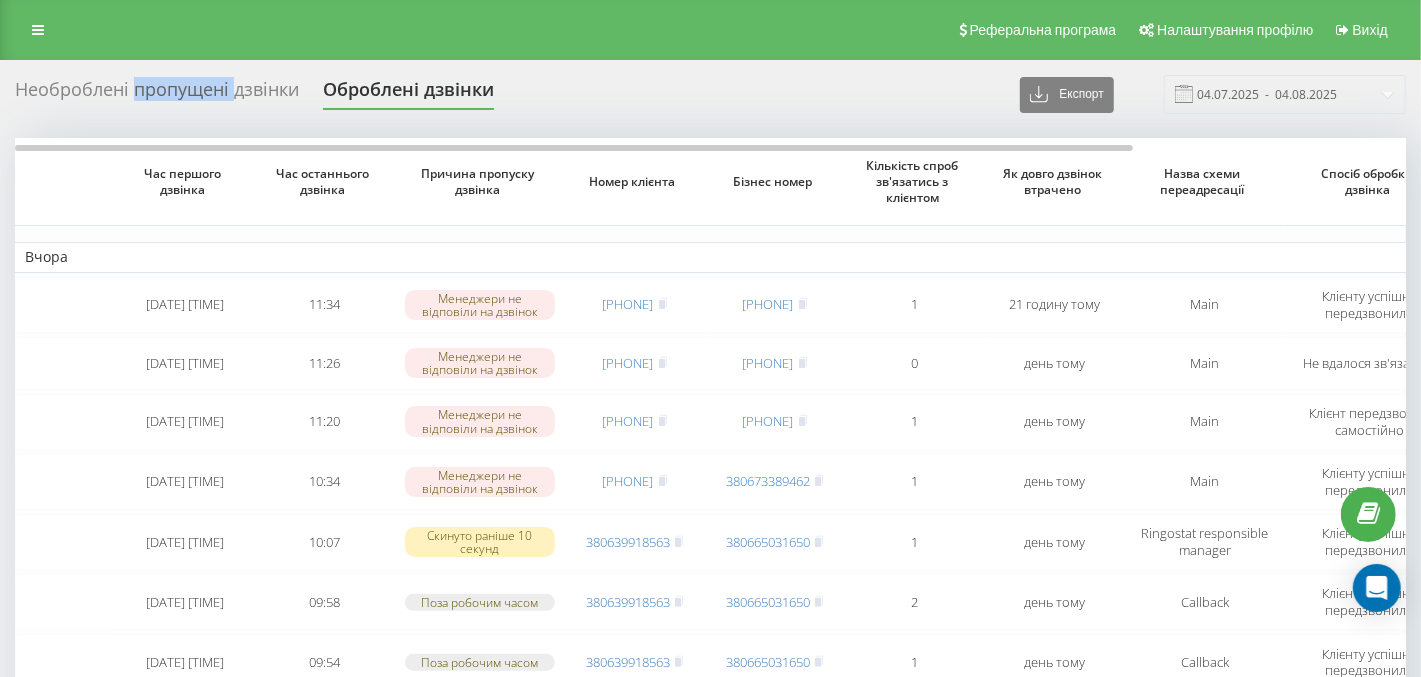 click on "Необроблені пропущені дзвінки Оброблені дзвінки Експорт .csv .xlsx 04.07.2025  -  04.08.2025" at bounding box center [710, 94] 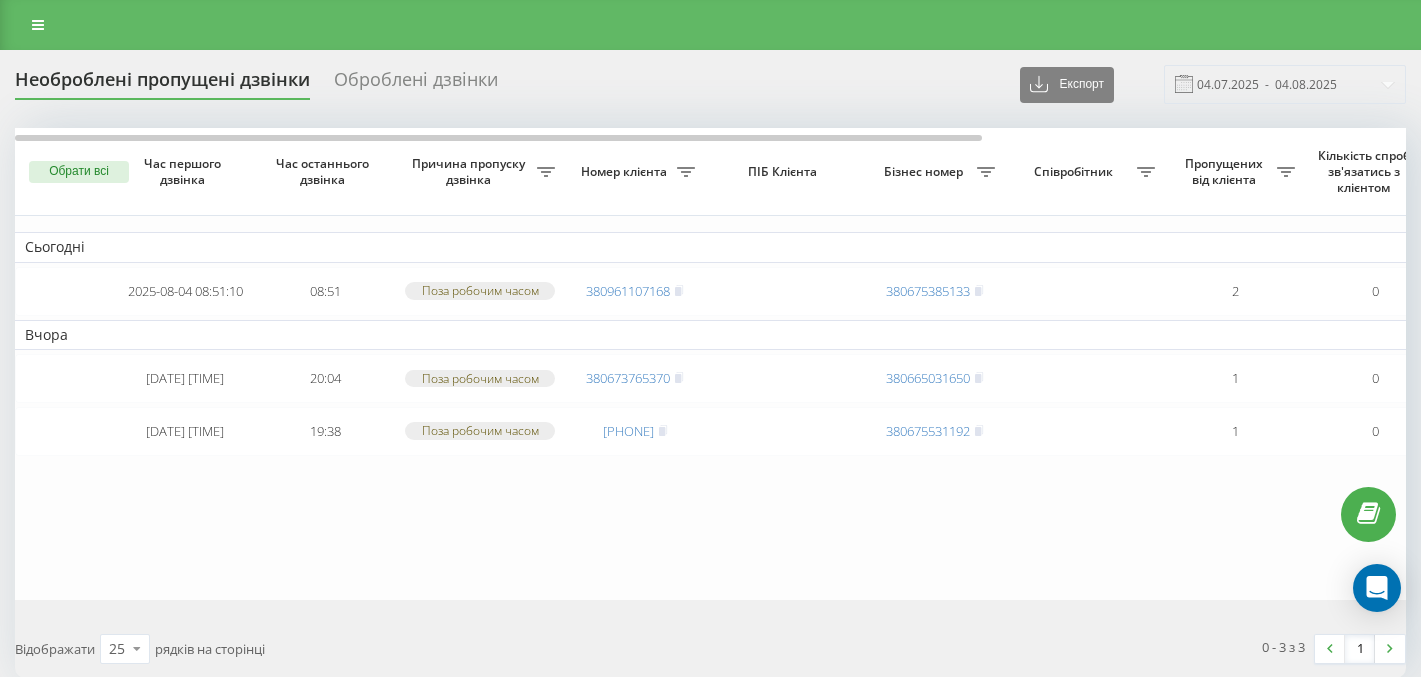 scroll, scrollTop: 0, scrollLeft: 0, axis: both 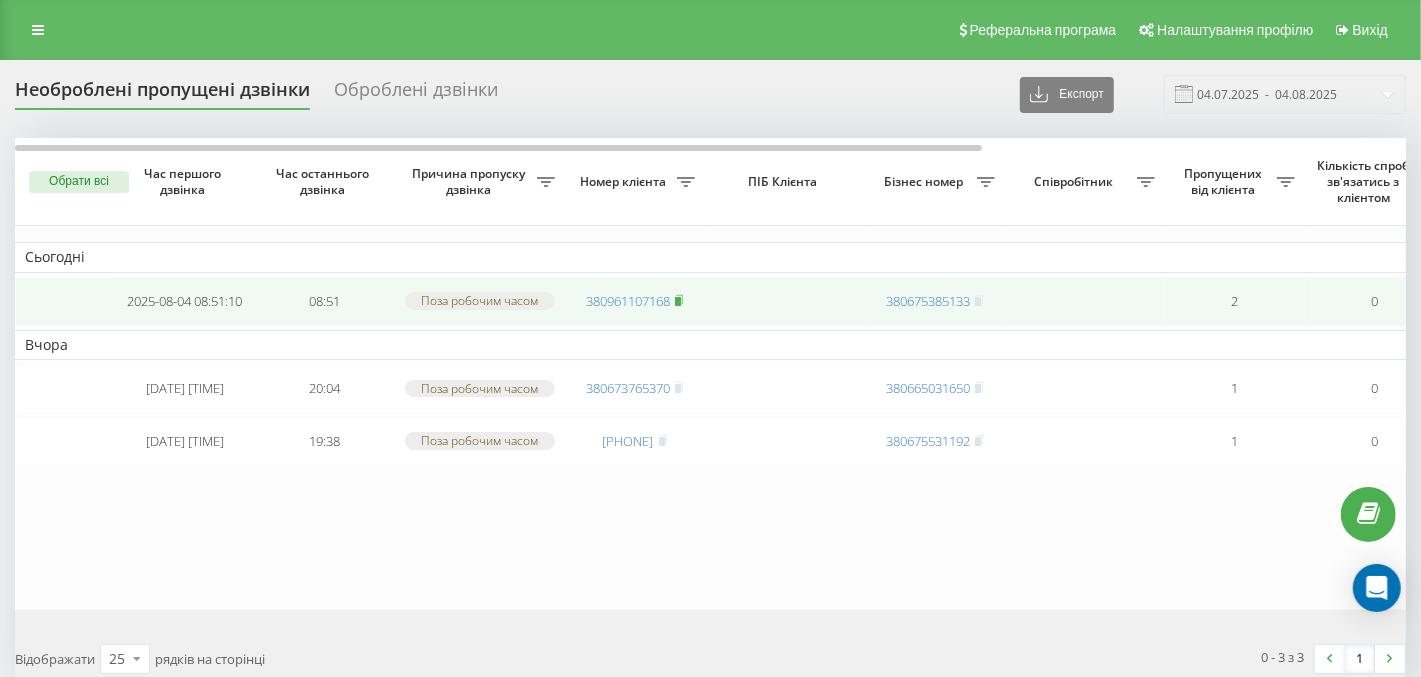click at bounding box center [679, 301] 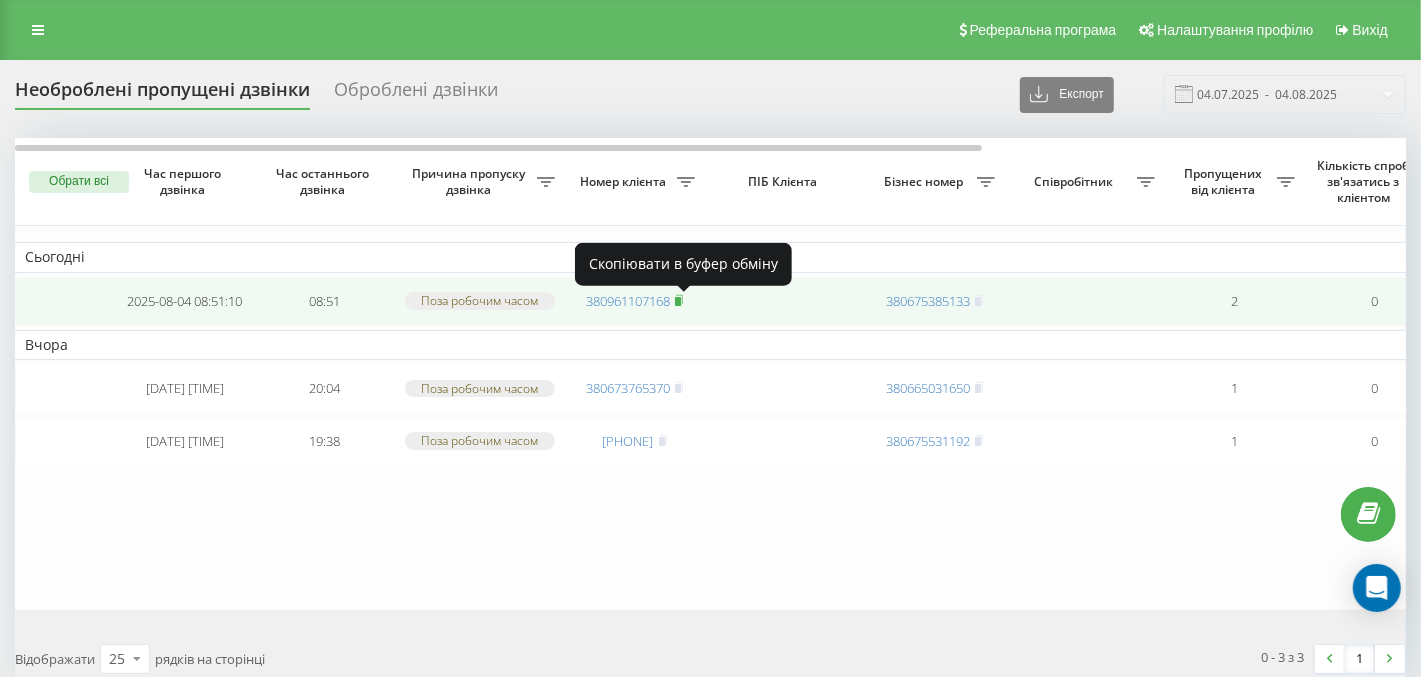 click 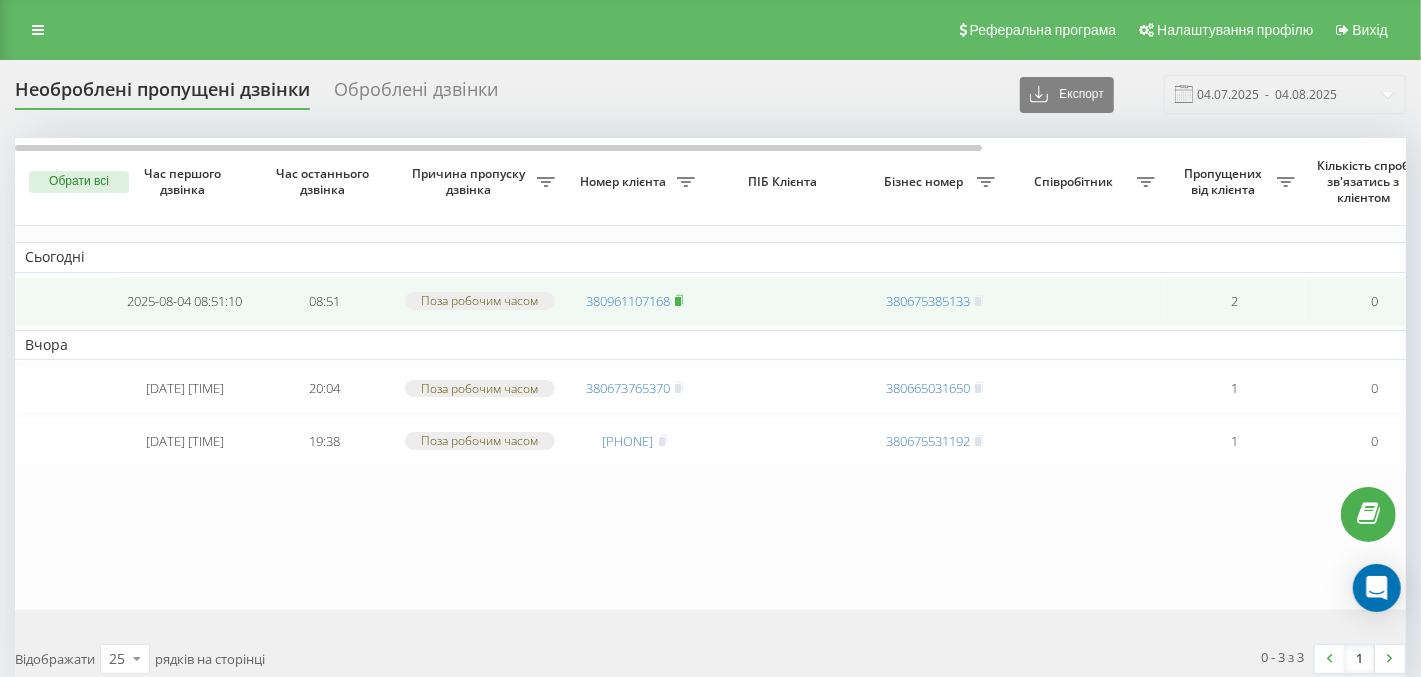 click 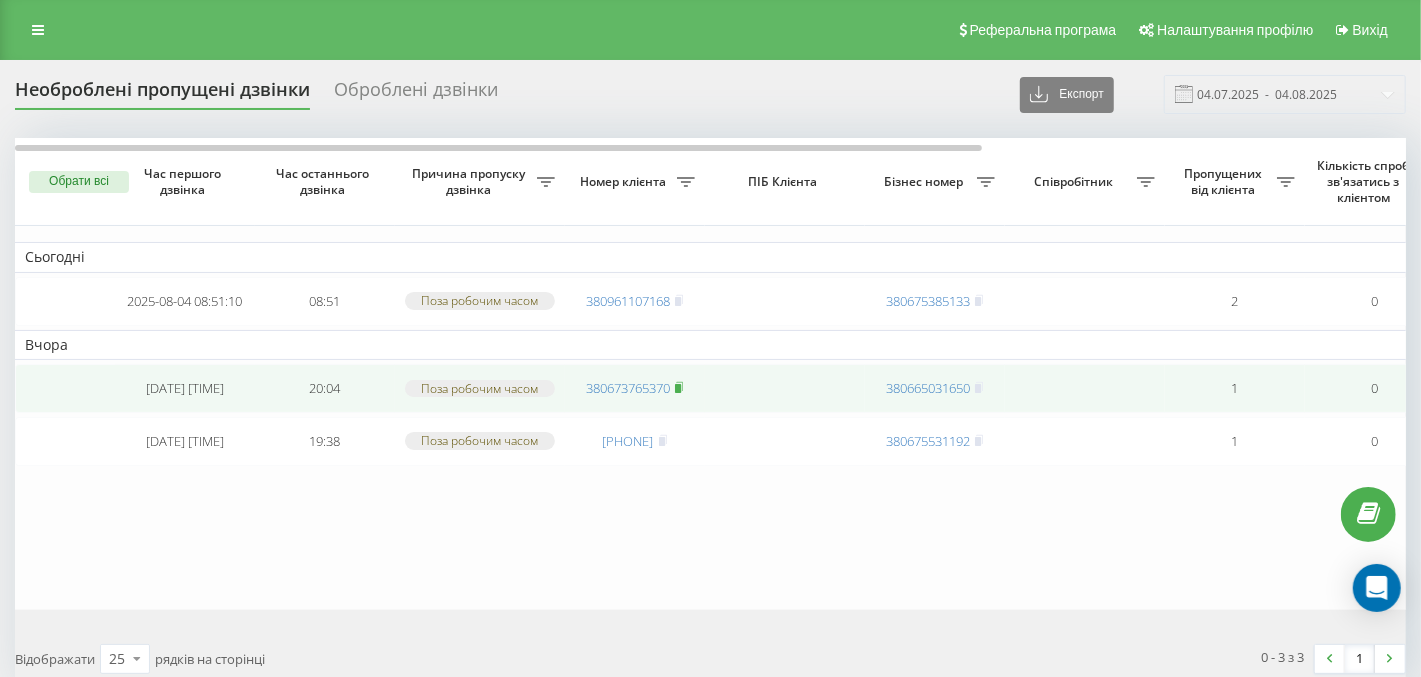 click 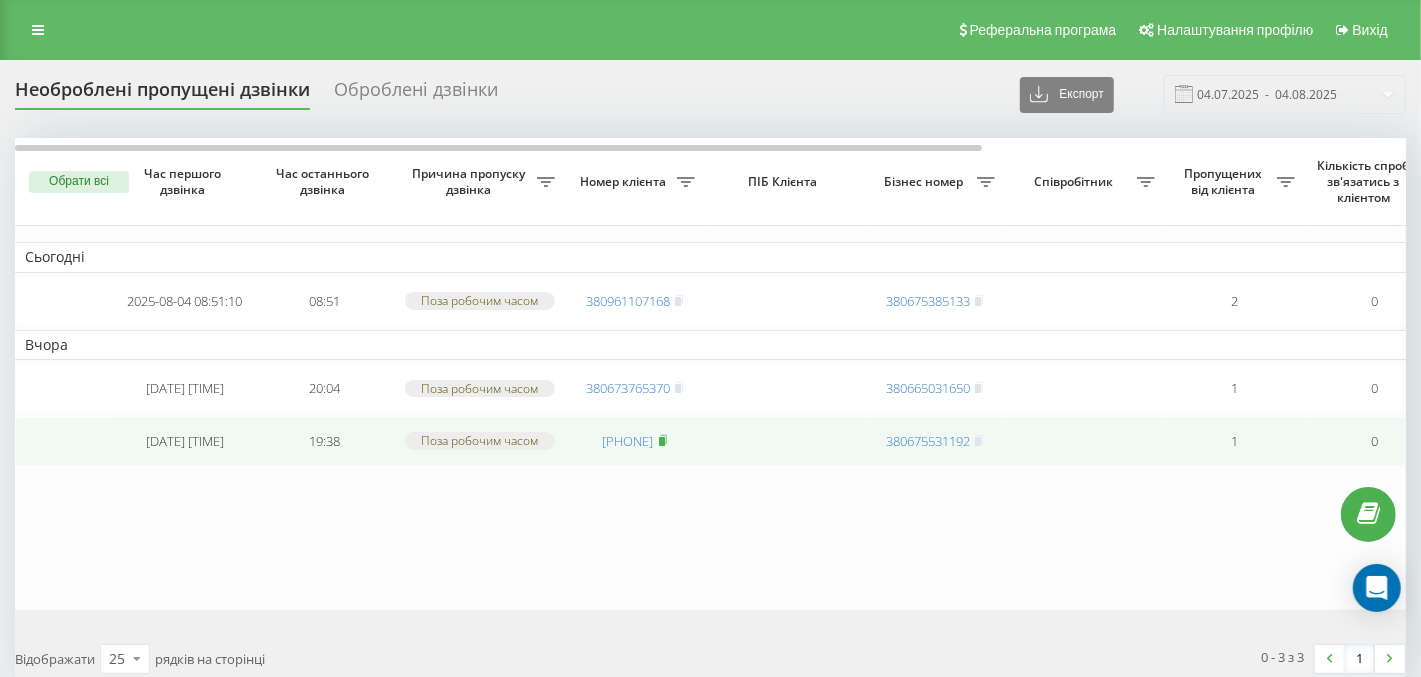 click 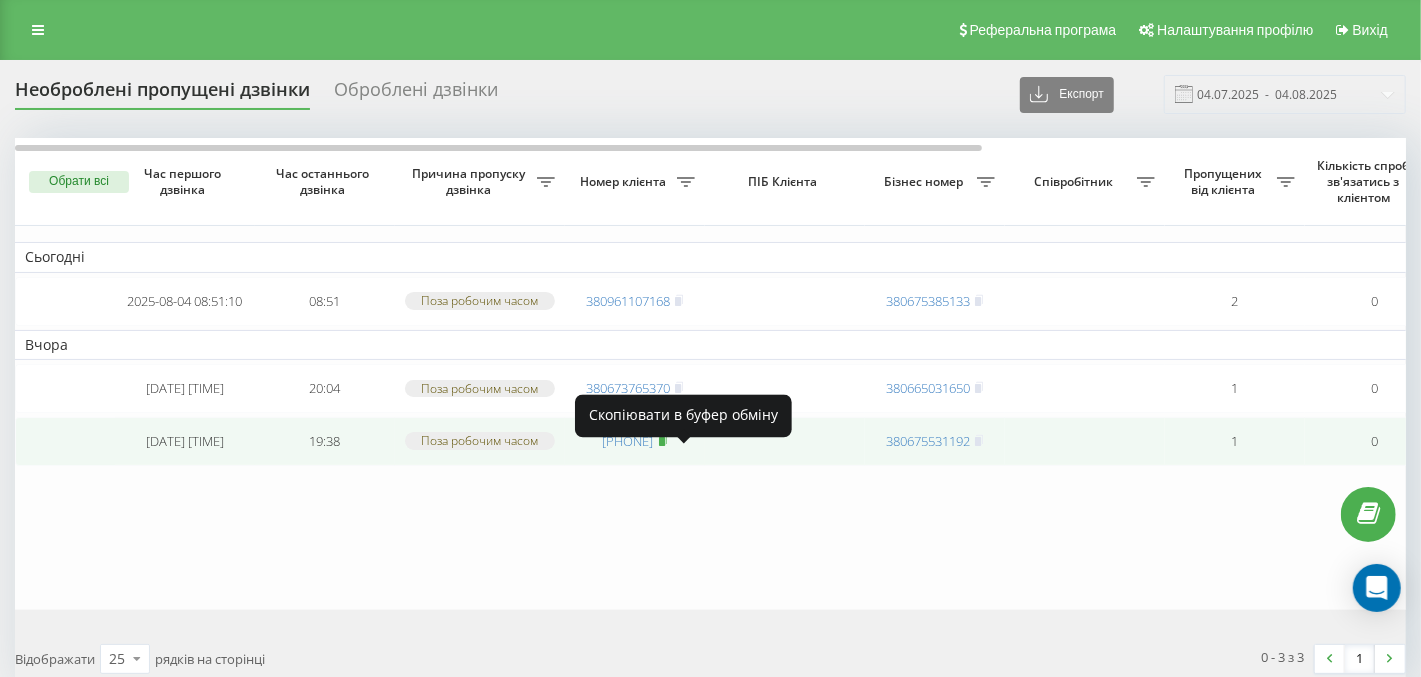 click 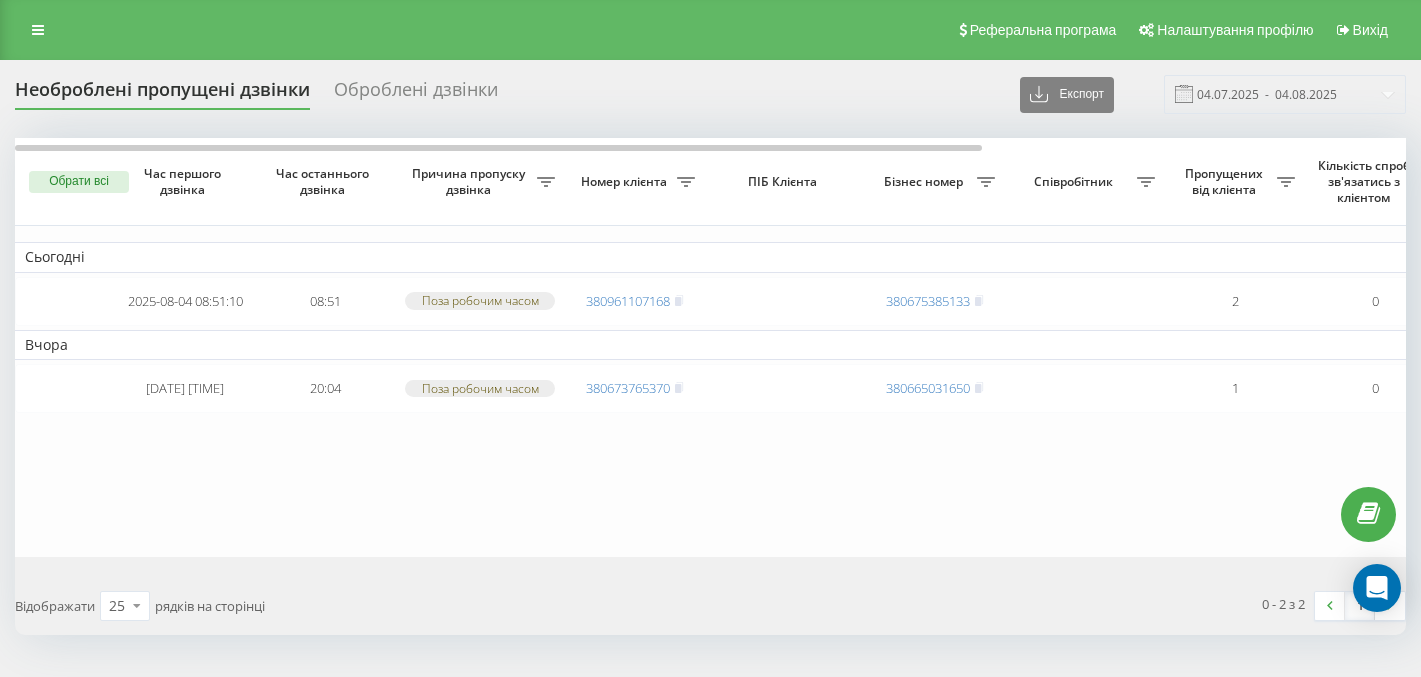 scroll, scrollTop: 0, scrollLeft: 0, axis: both 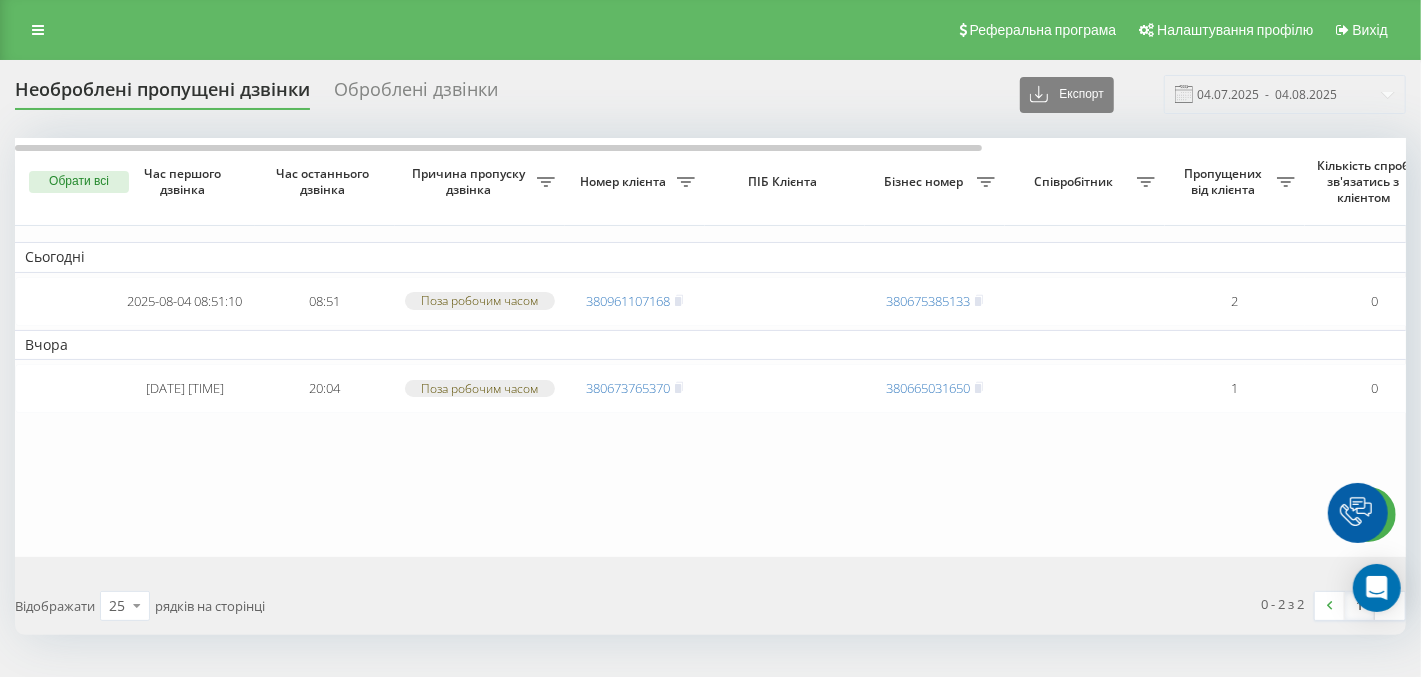 click on "Оброблені дзвінки" at bounding box center (416, 94) 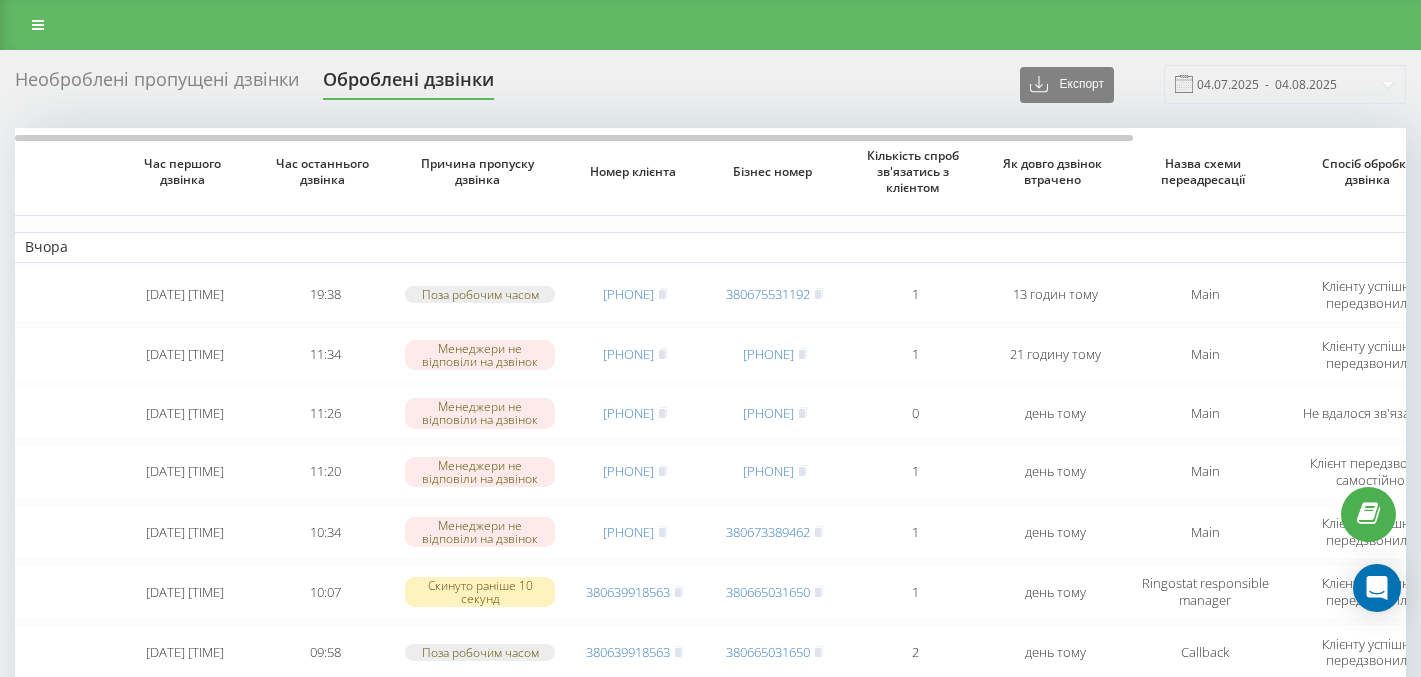 scroll, scrollTop: 0, scrollLeft: 0, axis: both 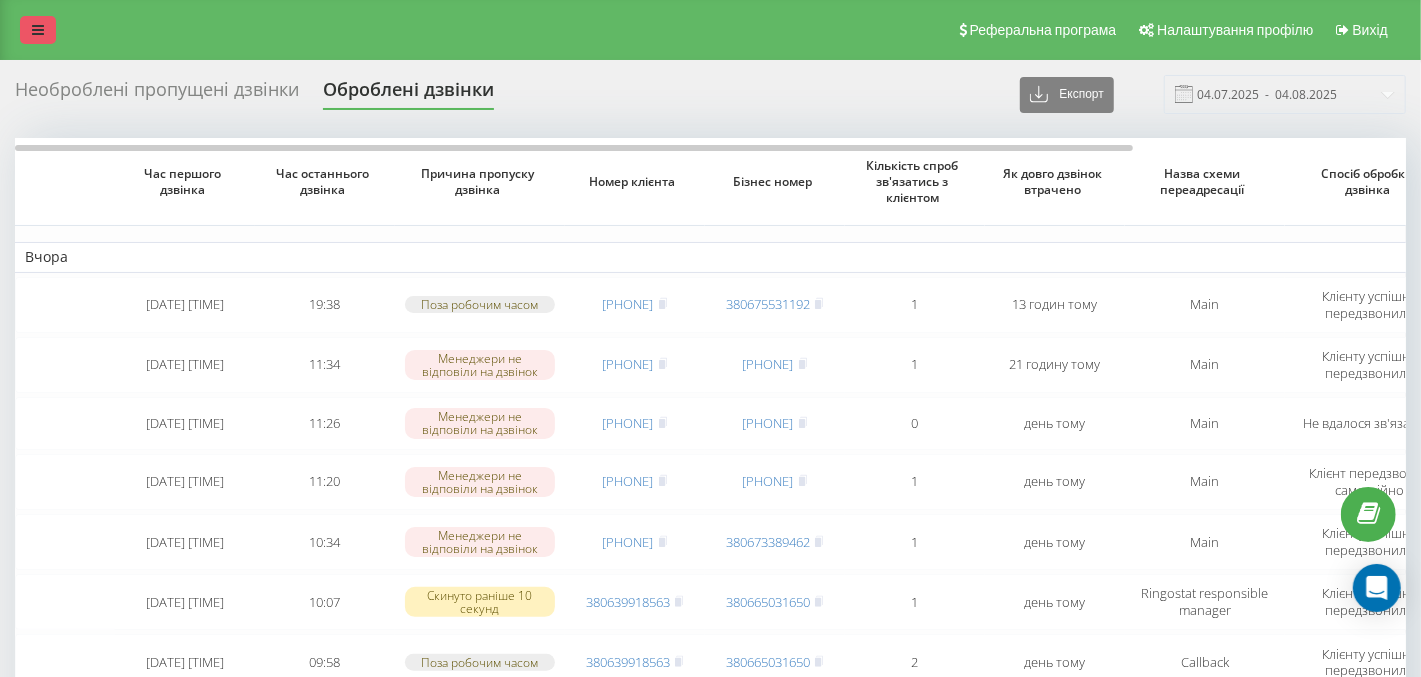 click at bounding box center [38, 30] 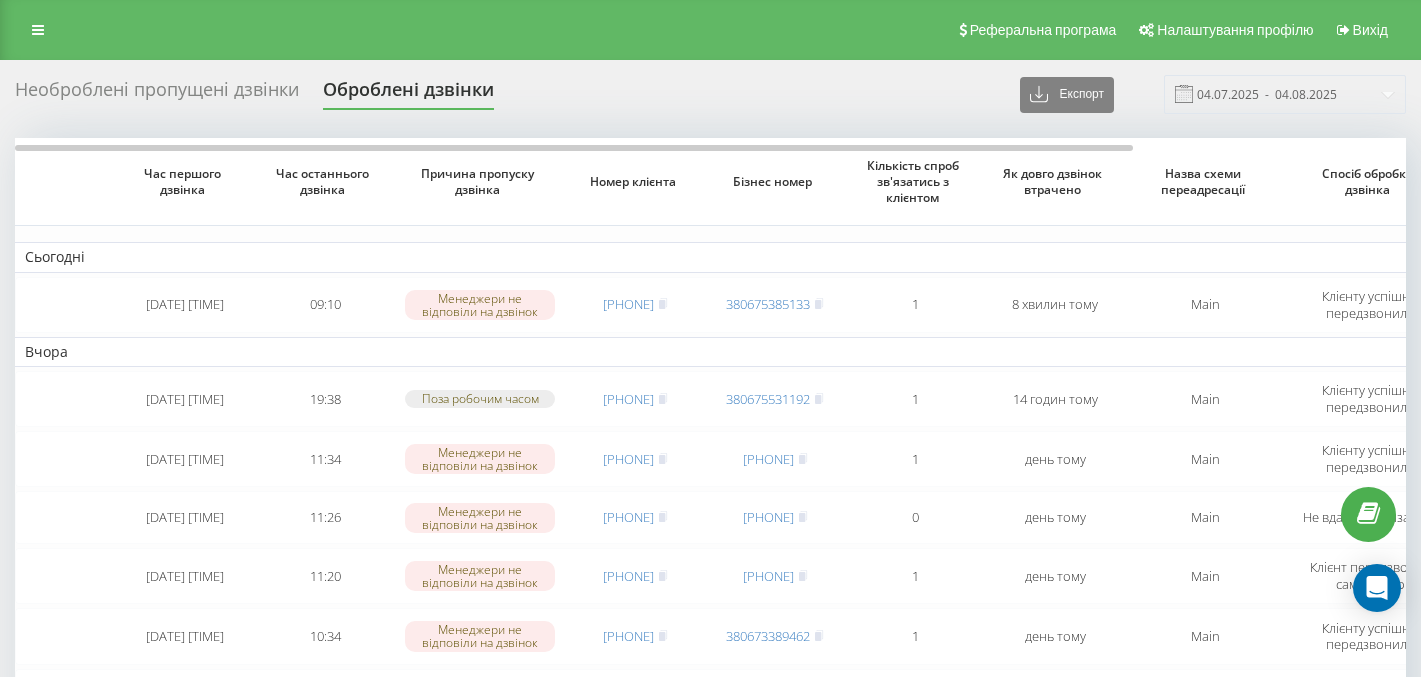 scroll, scrollTop: 0, scrollLeft: 0, axis: both 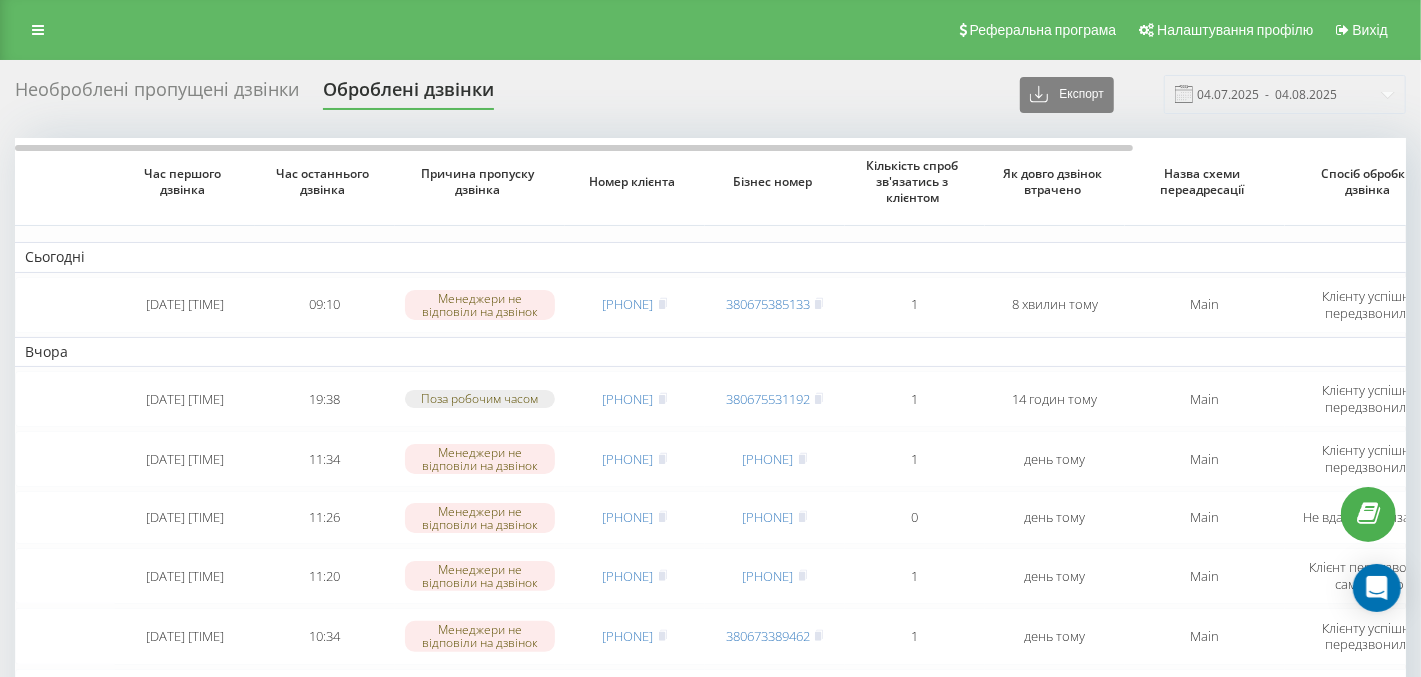 click on "Необроблені пропущені дзвінки" at bounding box center (157, 94) 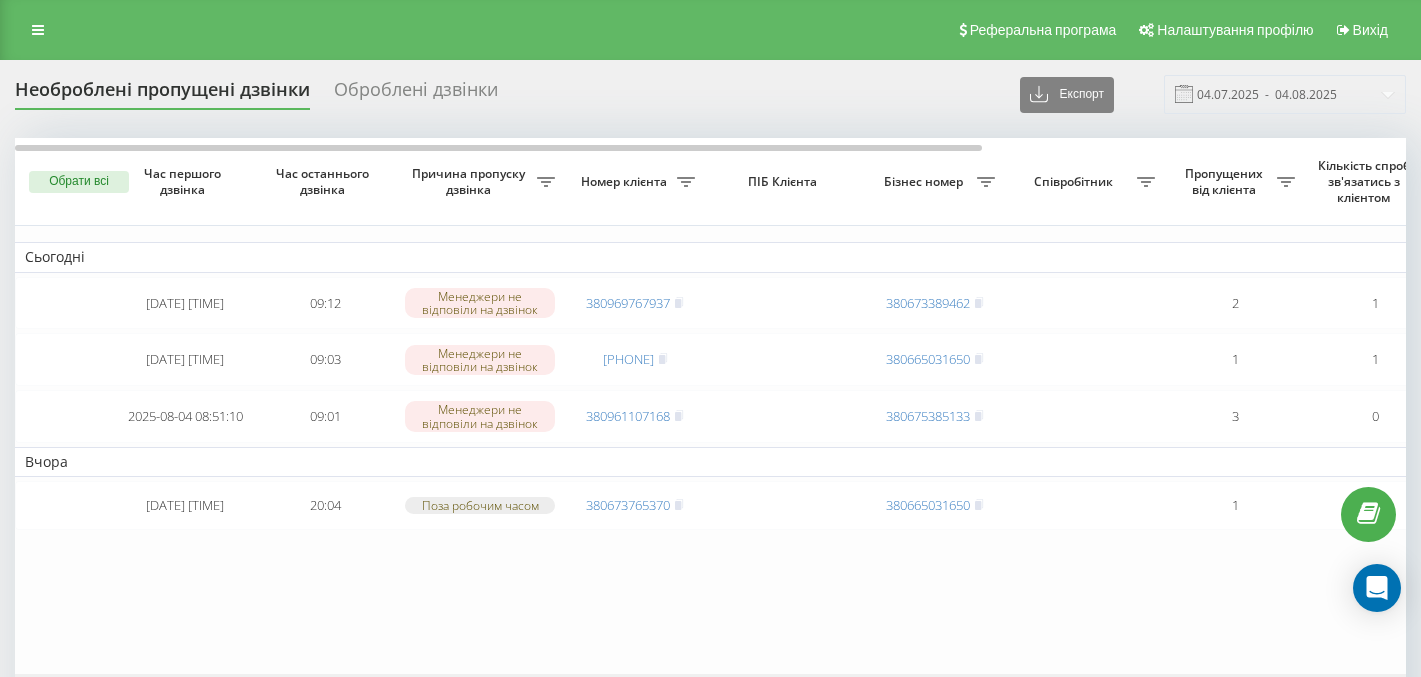 scroll, scrollTop: 0, scrollLeft: 0, axis: both 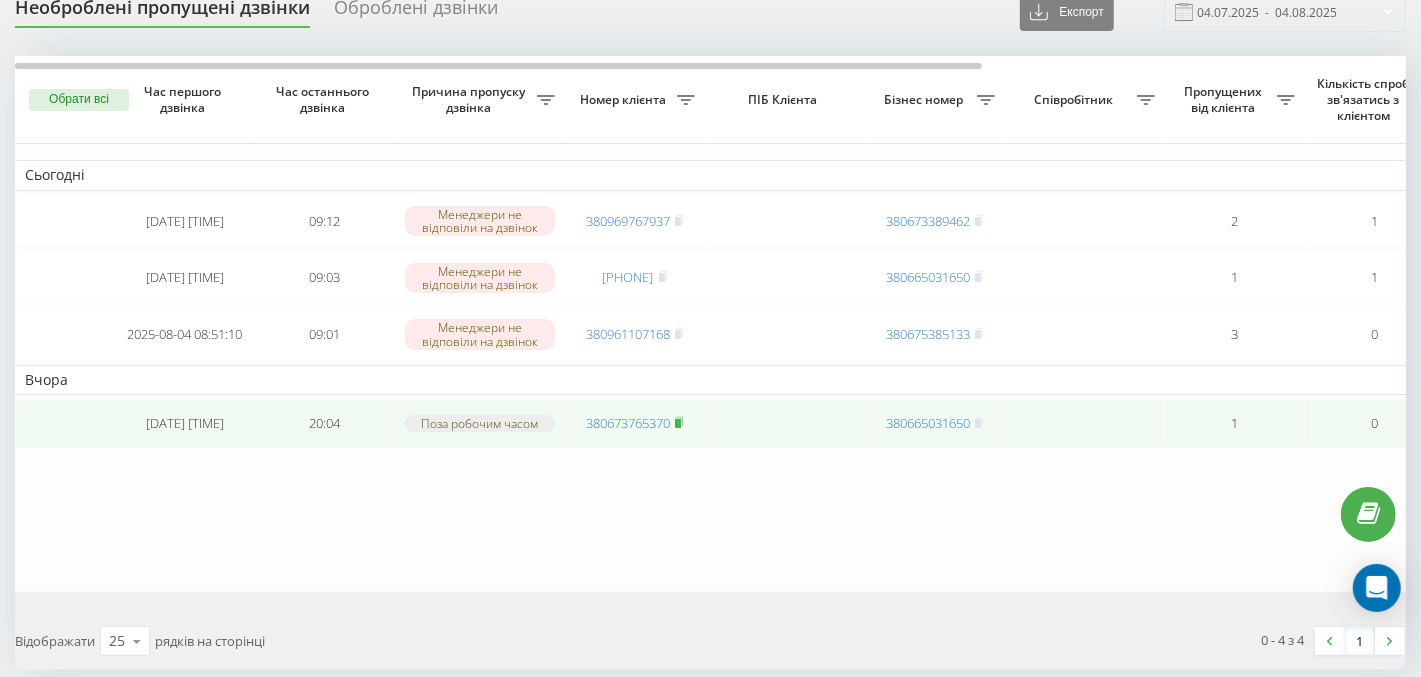 click 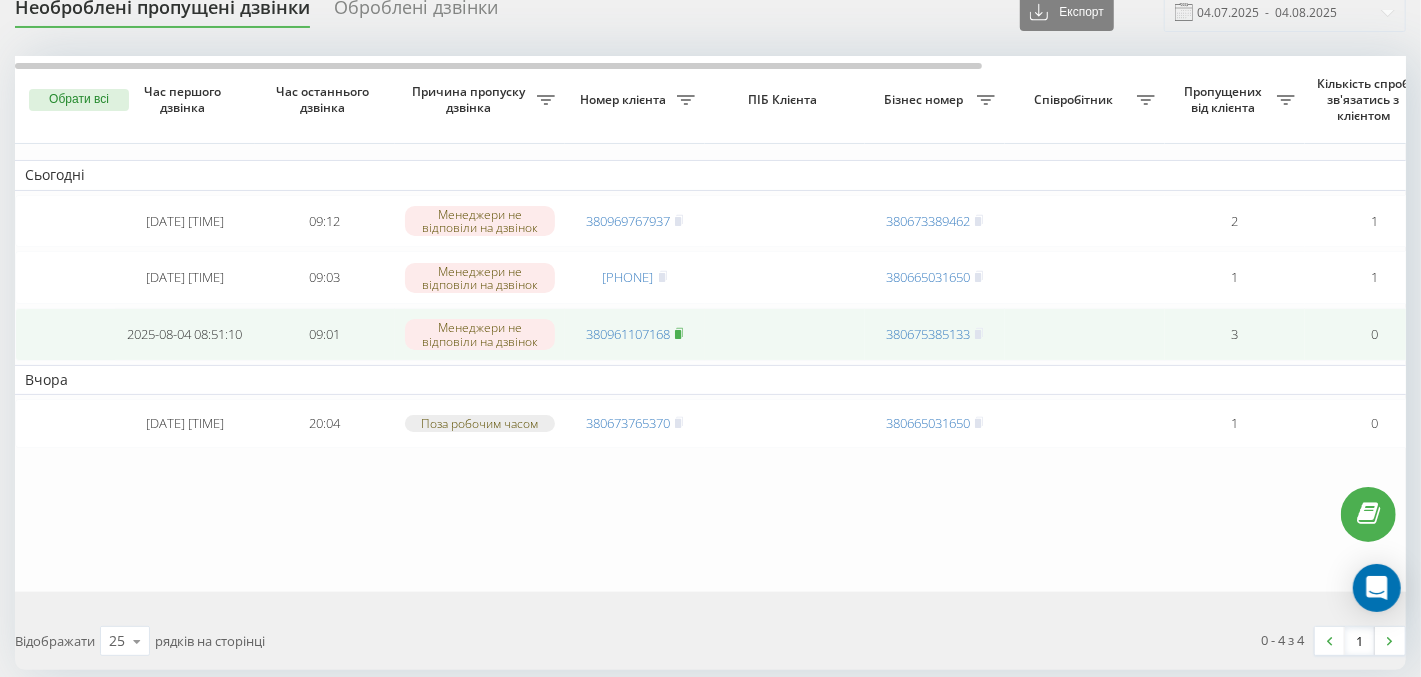 click 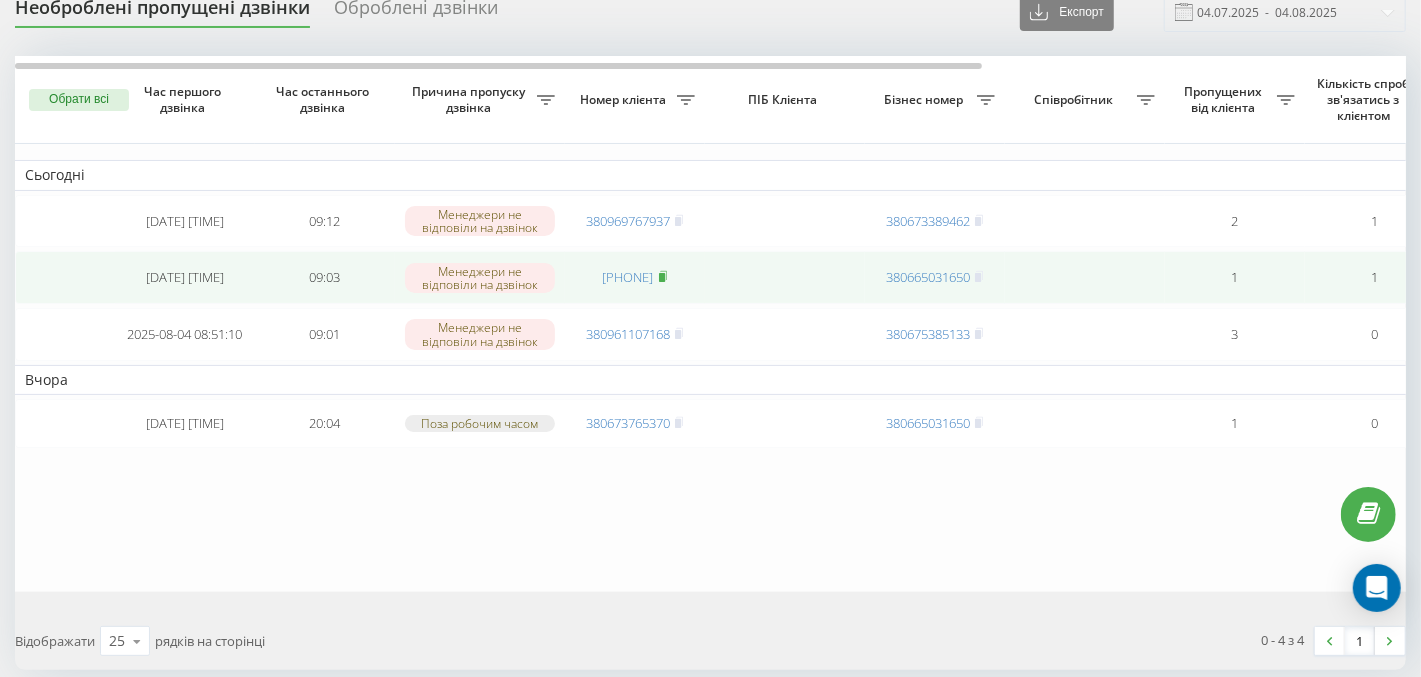click 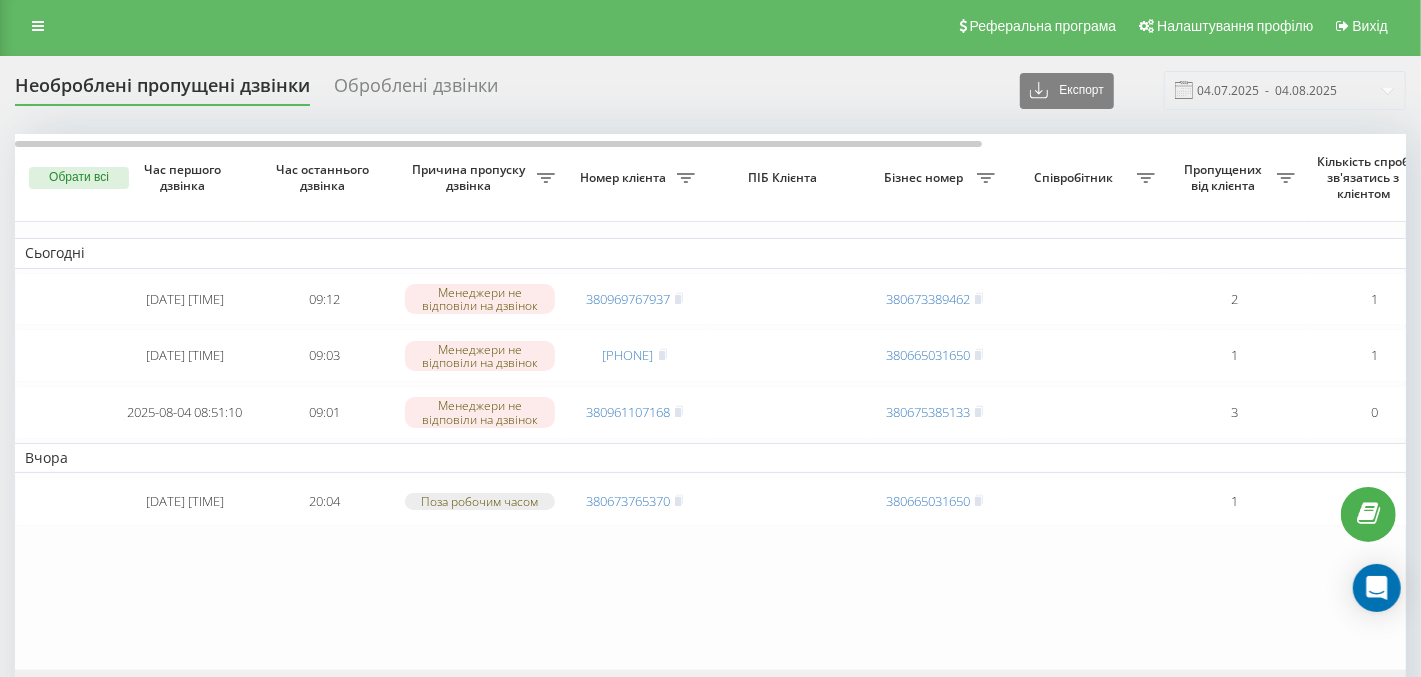 scroll, scrollTop: 0, scrollLeft: 0, axis: both 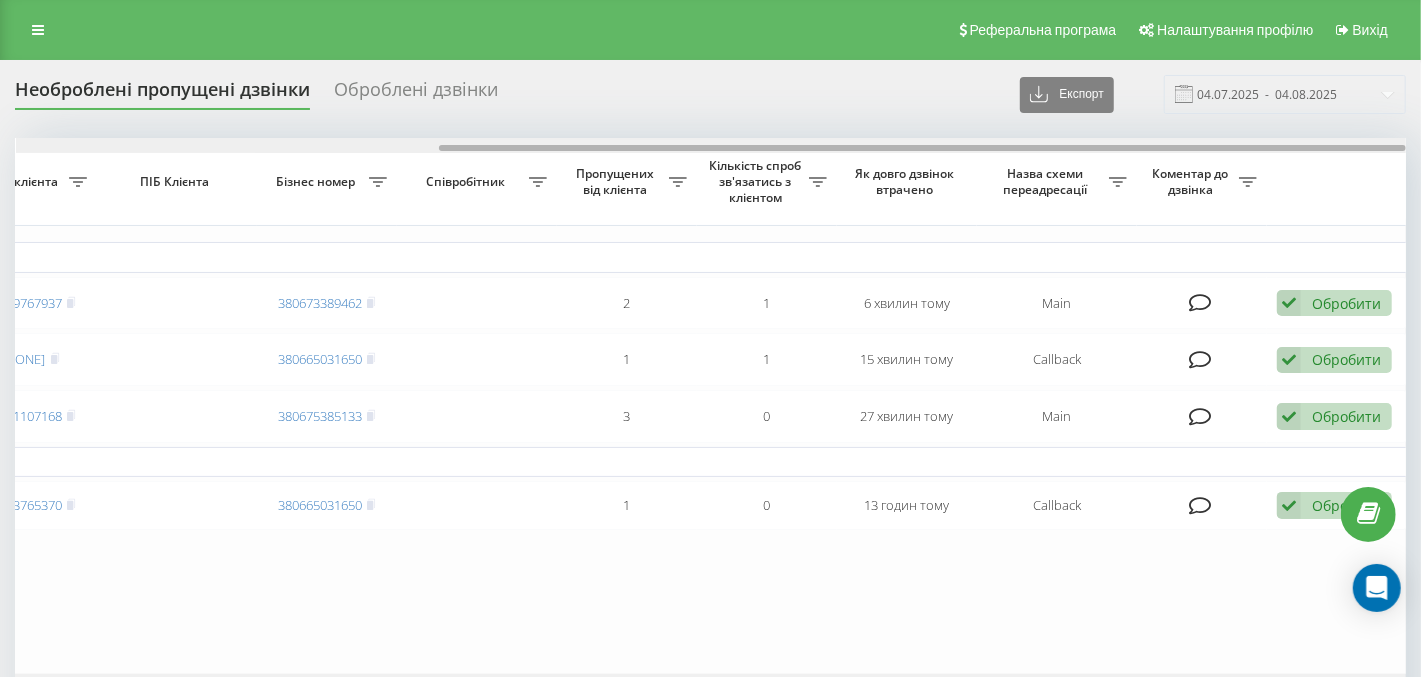 drag, startPoint x: 588, startPoint y: 144, endPoint x: 737, endPoint y: 146, distance: 149.01343 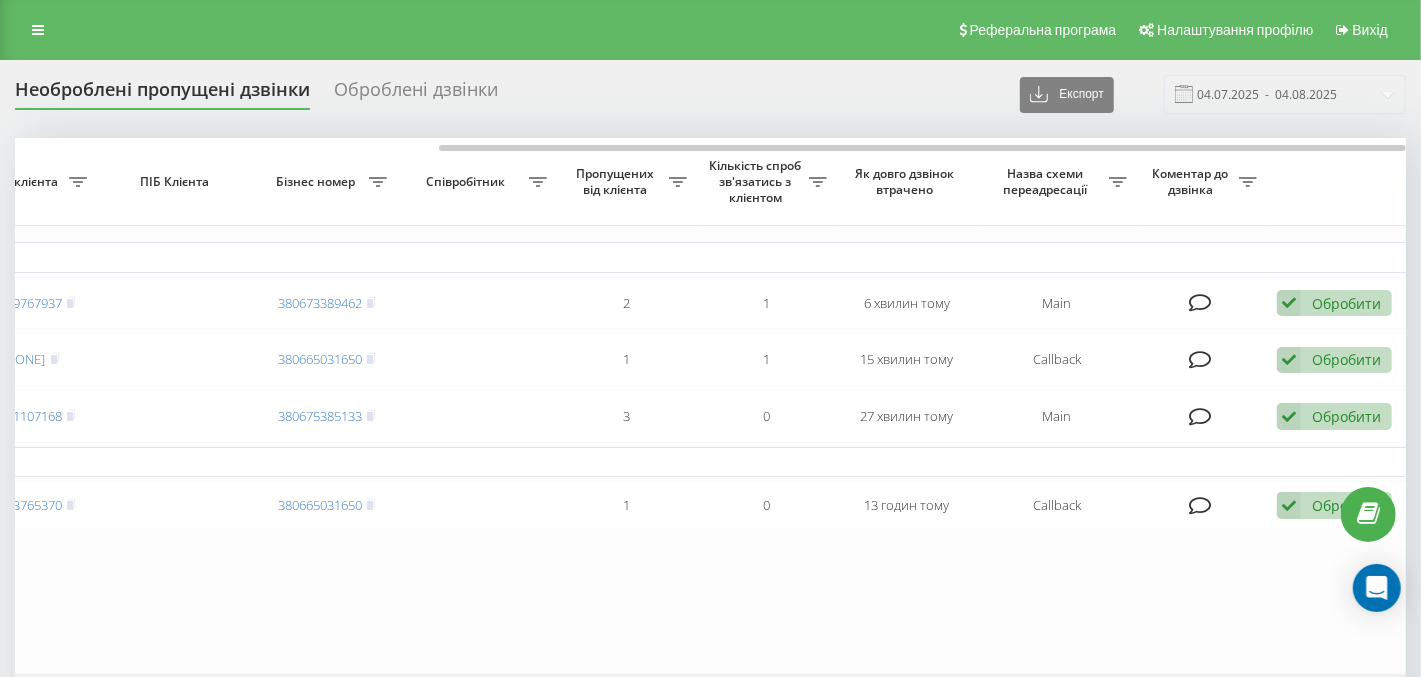 click on "Необроблені пропущені дзвінки" at bounding box center [162, 94] 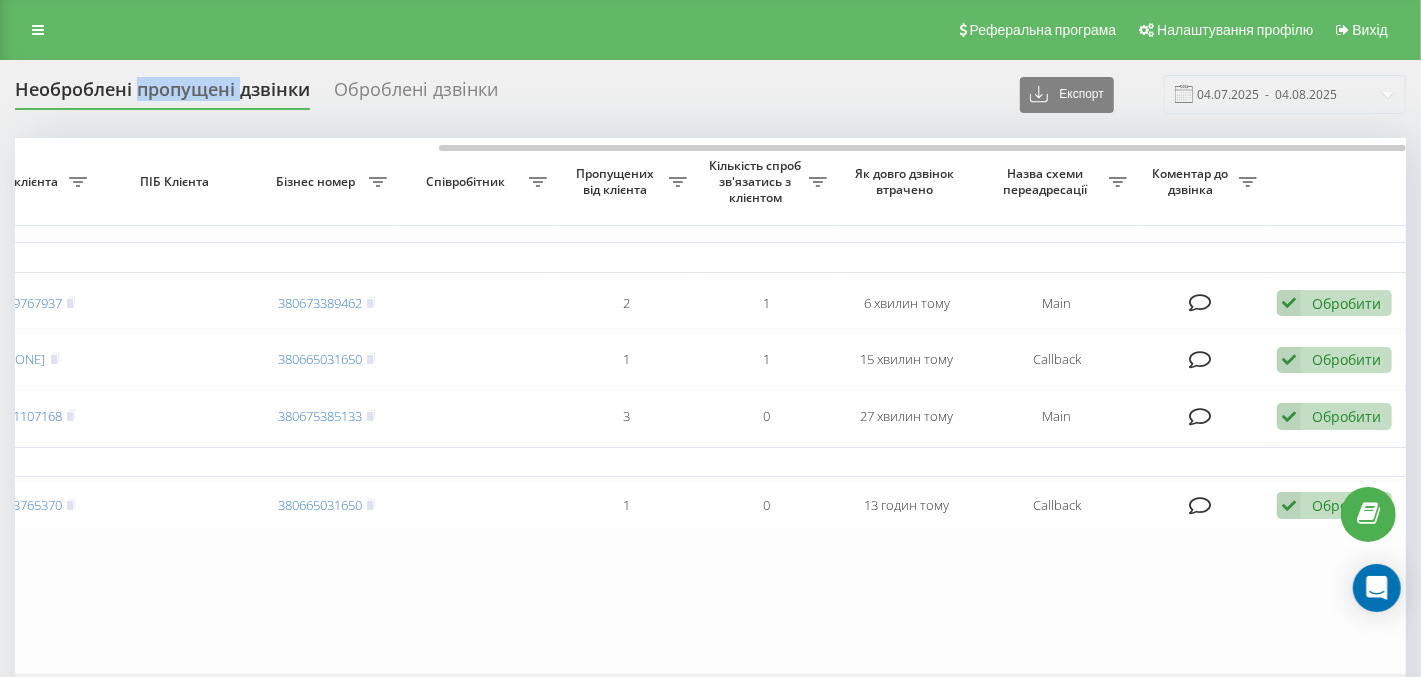 click on "Необроблені пропущені дзвінки" at bounding box center [162, 94] 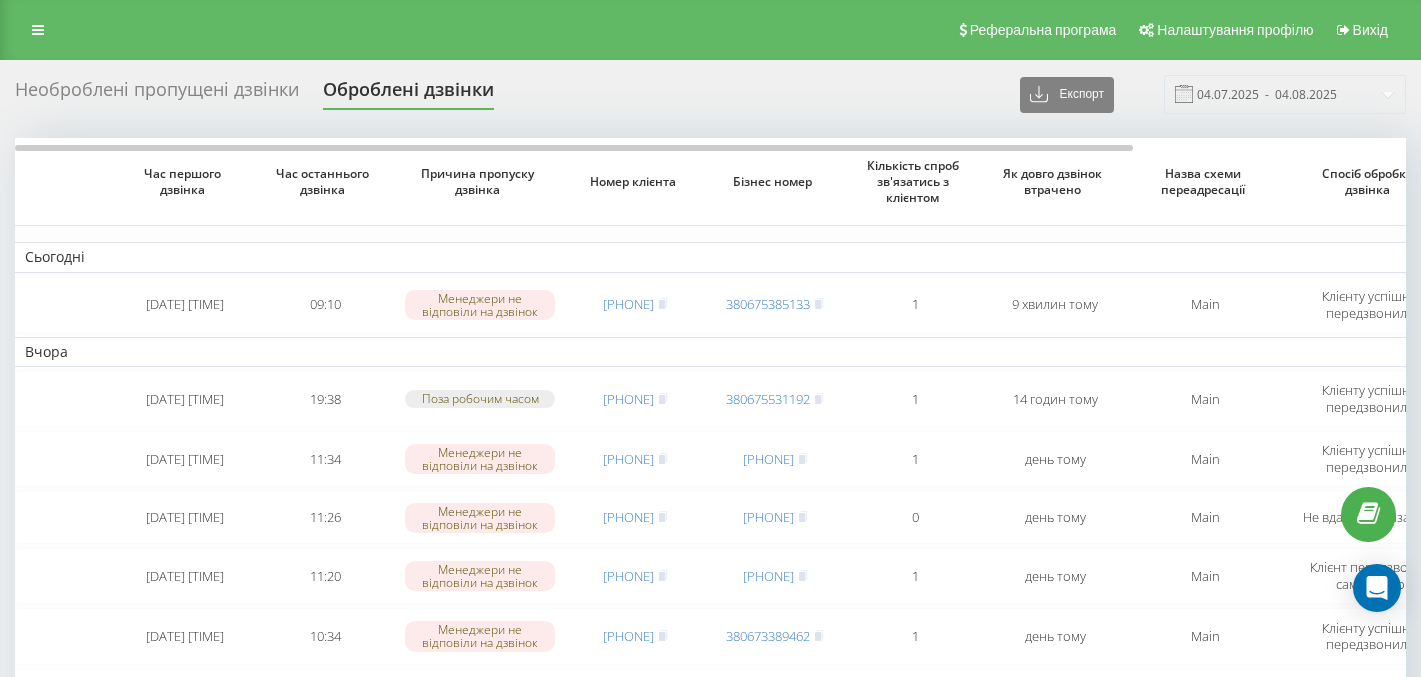 scroll, scrollTop: 0, scrollLeft: 0, axis: both 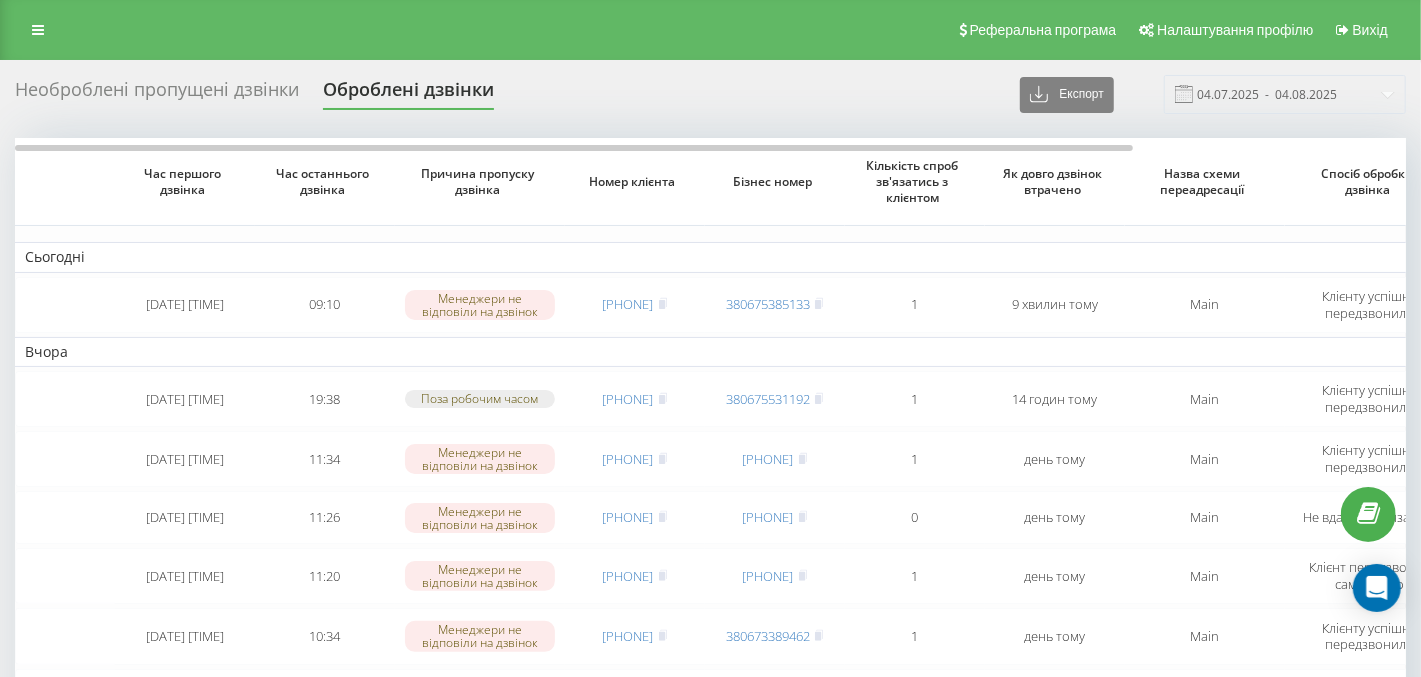 click on "Необроблені пропущені дзвінки" at bounding box center [157, 94] 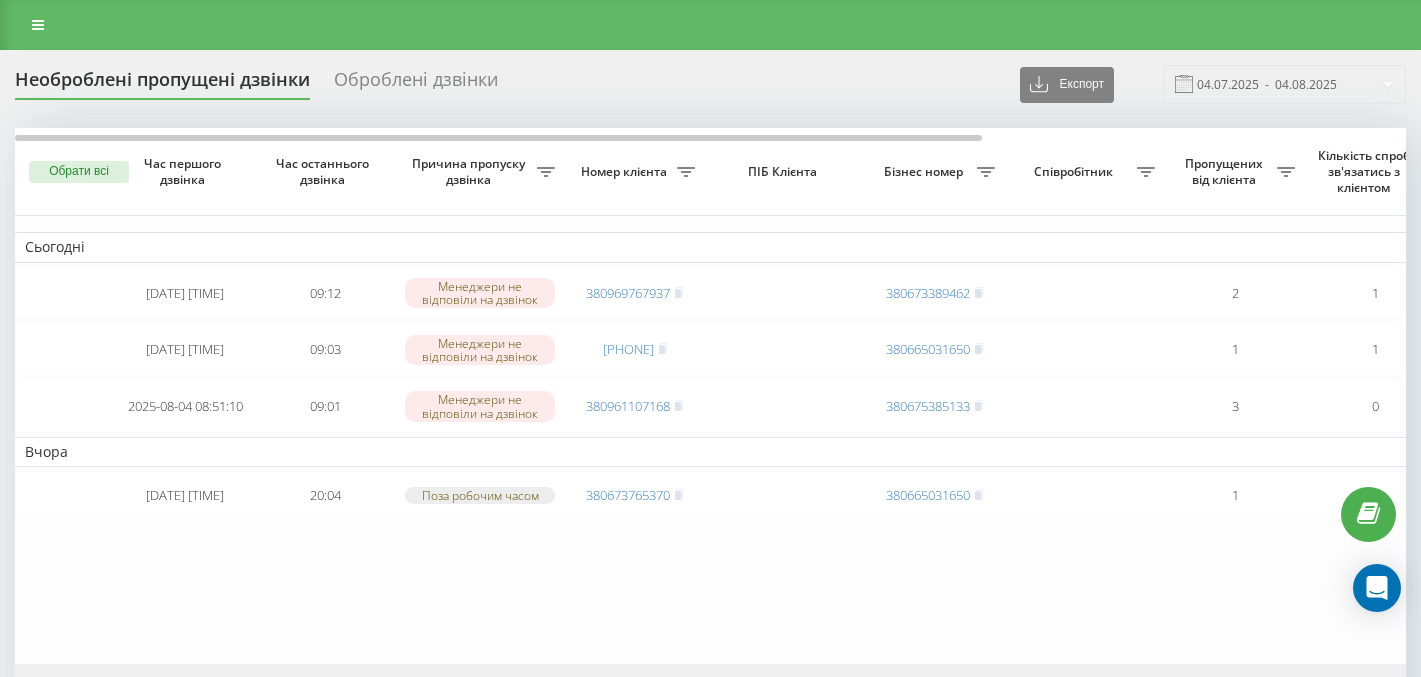 scroll, scrollTop: 0, scrollLeft: 0, axis: both 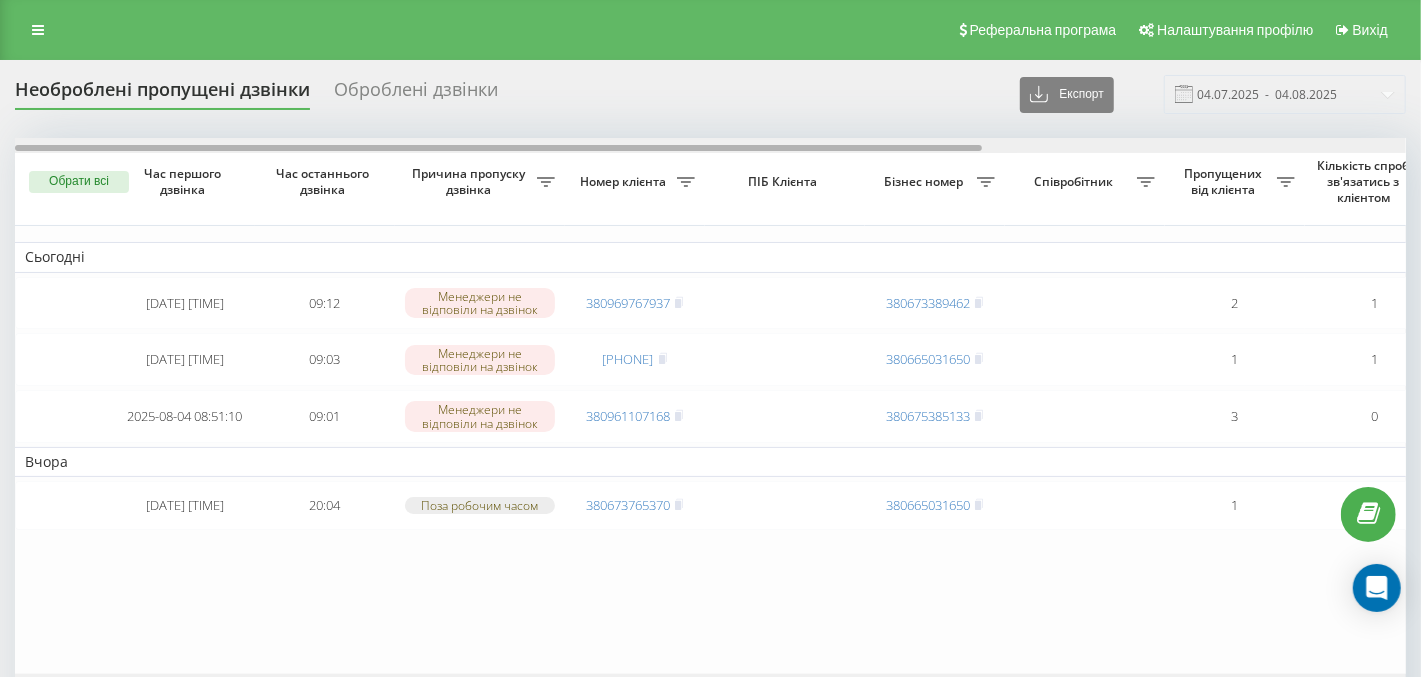 drag, startPoint x: 516, startPoint y: 150, endPoint x: 337, endPoint y: 136, distance: 179.54665 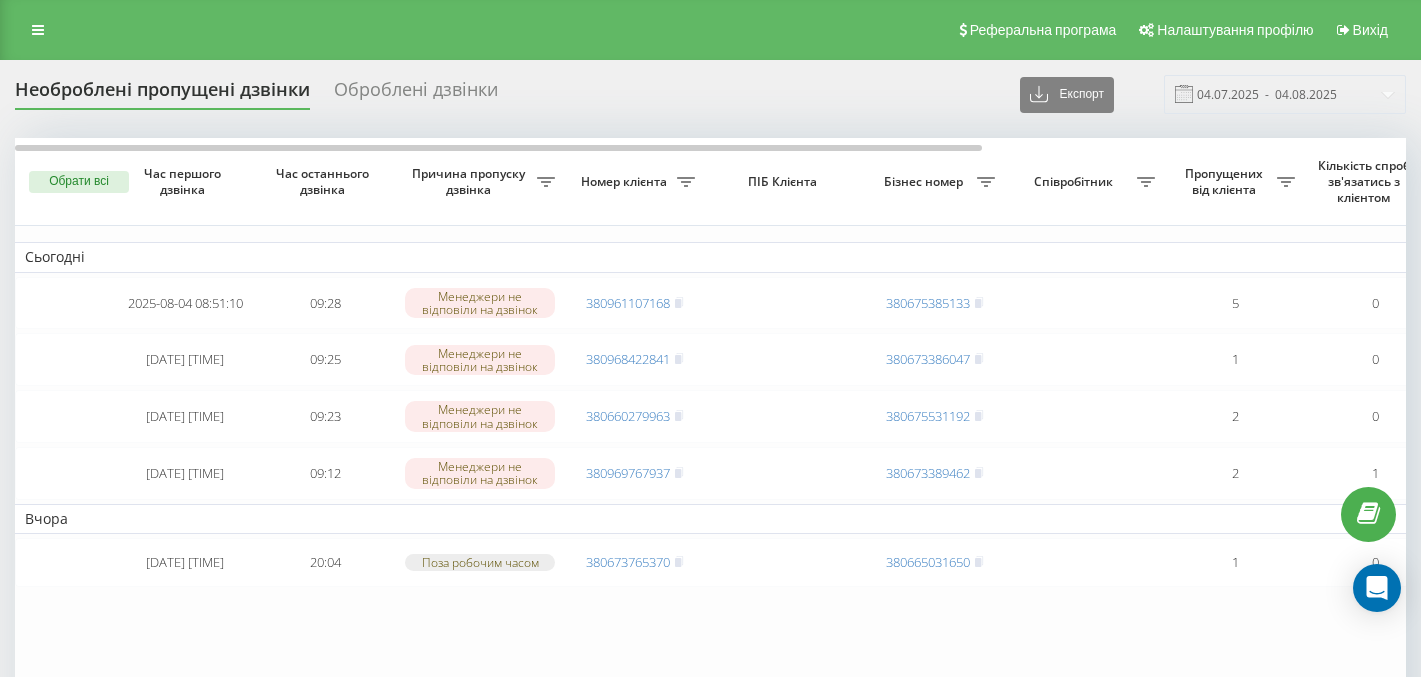 scroll, scrollTop: 0, scrollLeft: 0, axis: both 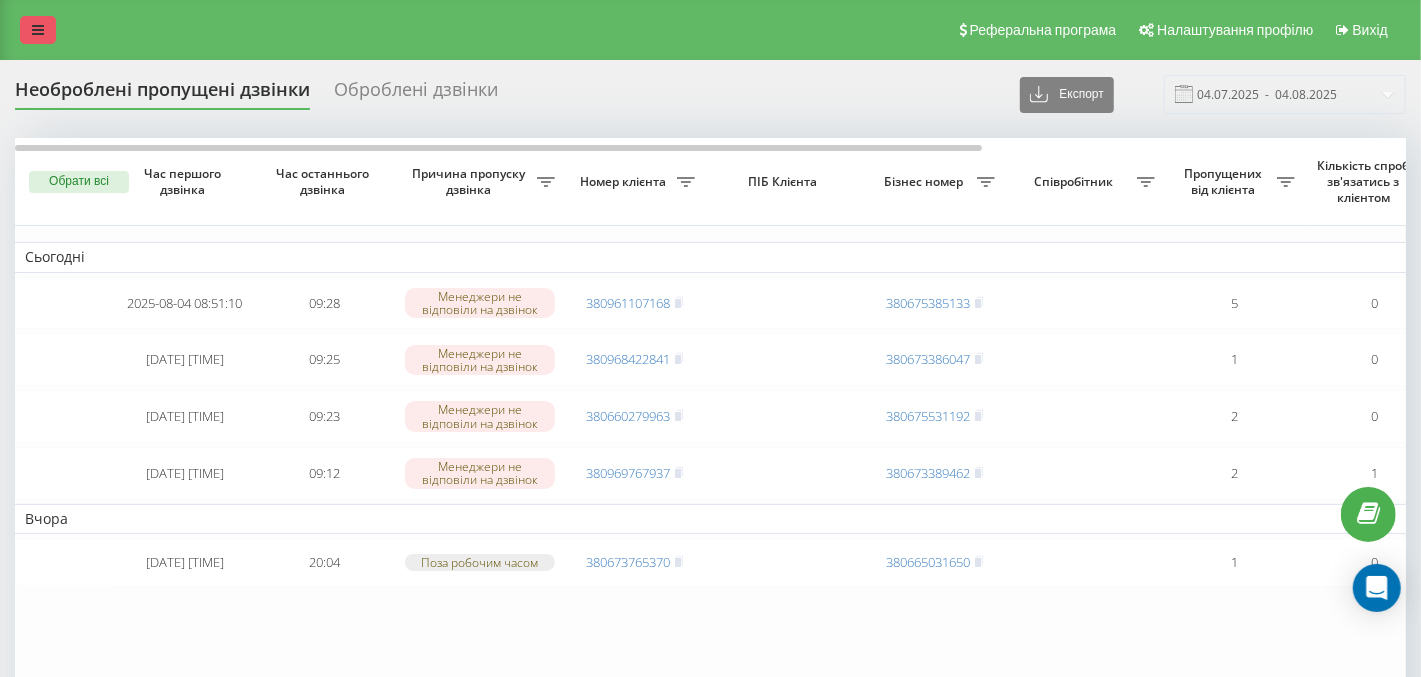 click at bounding box center [38, 30] 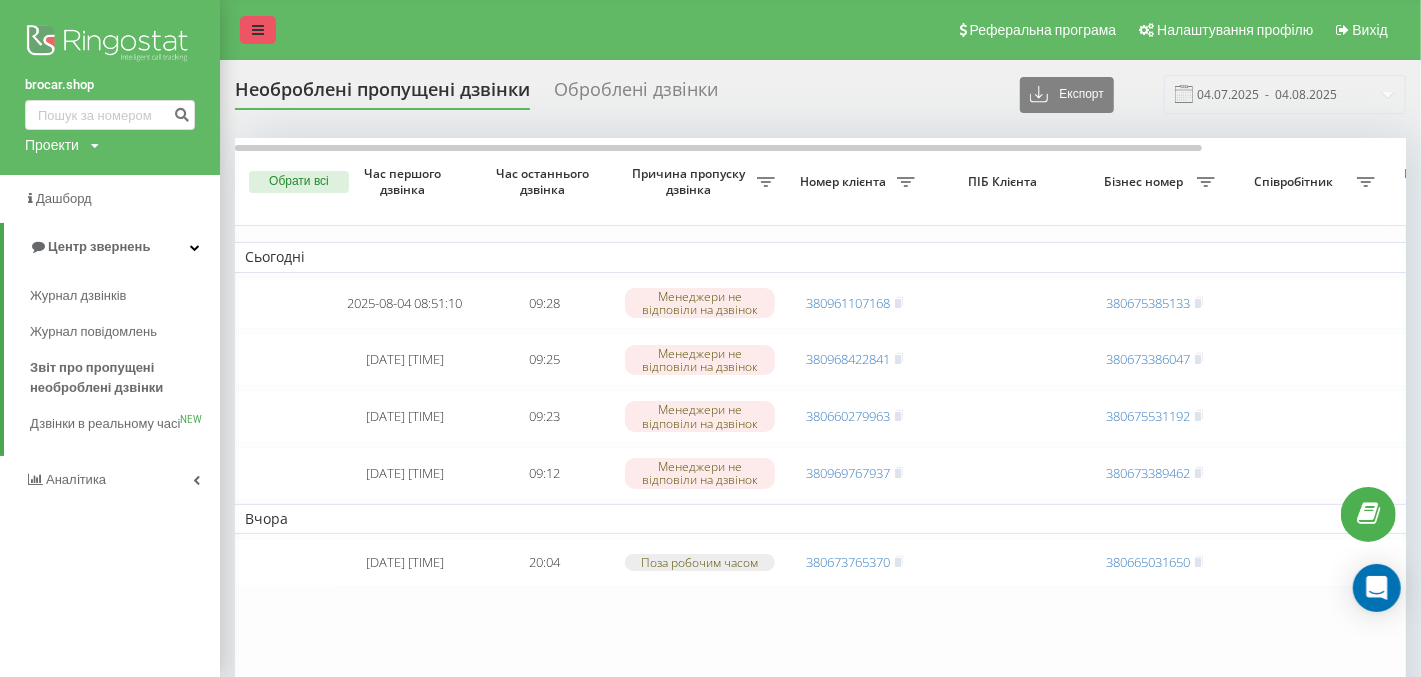 click at bounding box center (258, 30) 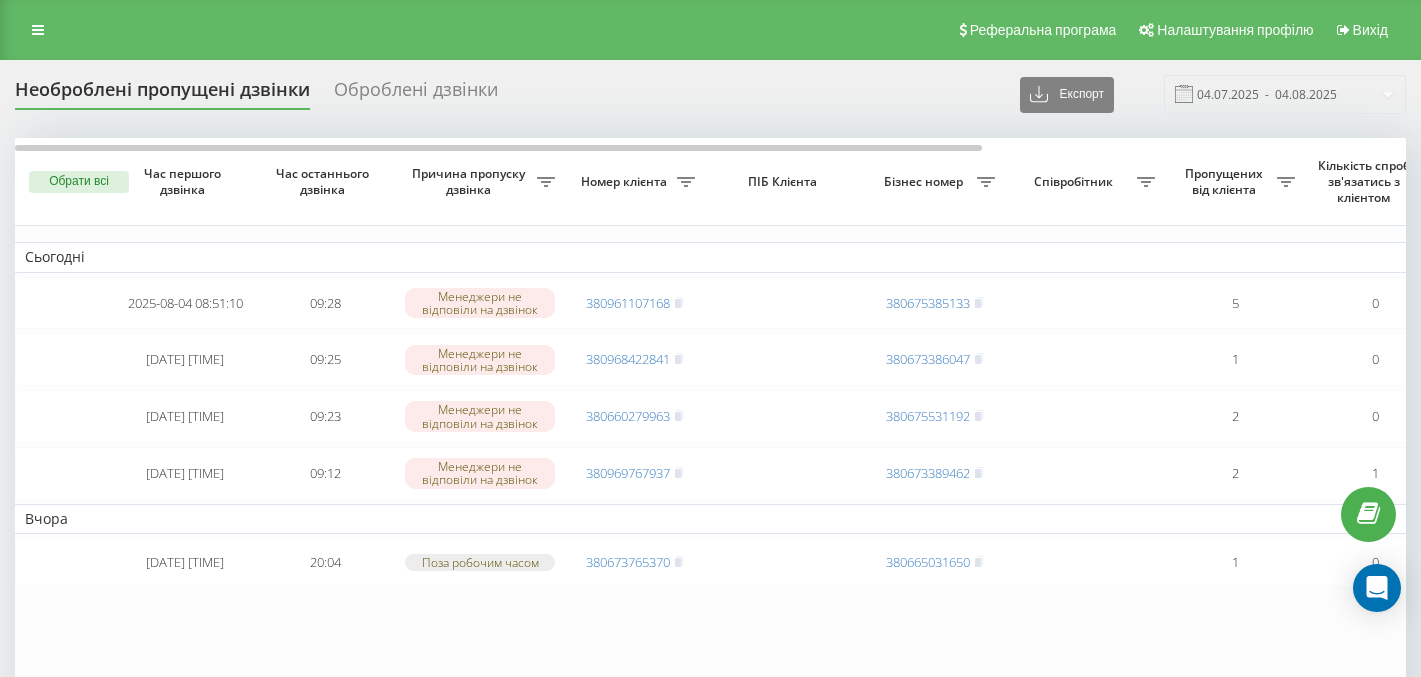 scroll, scrollTop: 0, scrollLeft: 0, axis: both 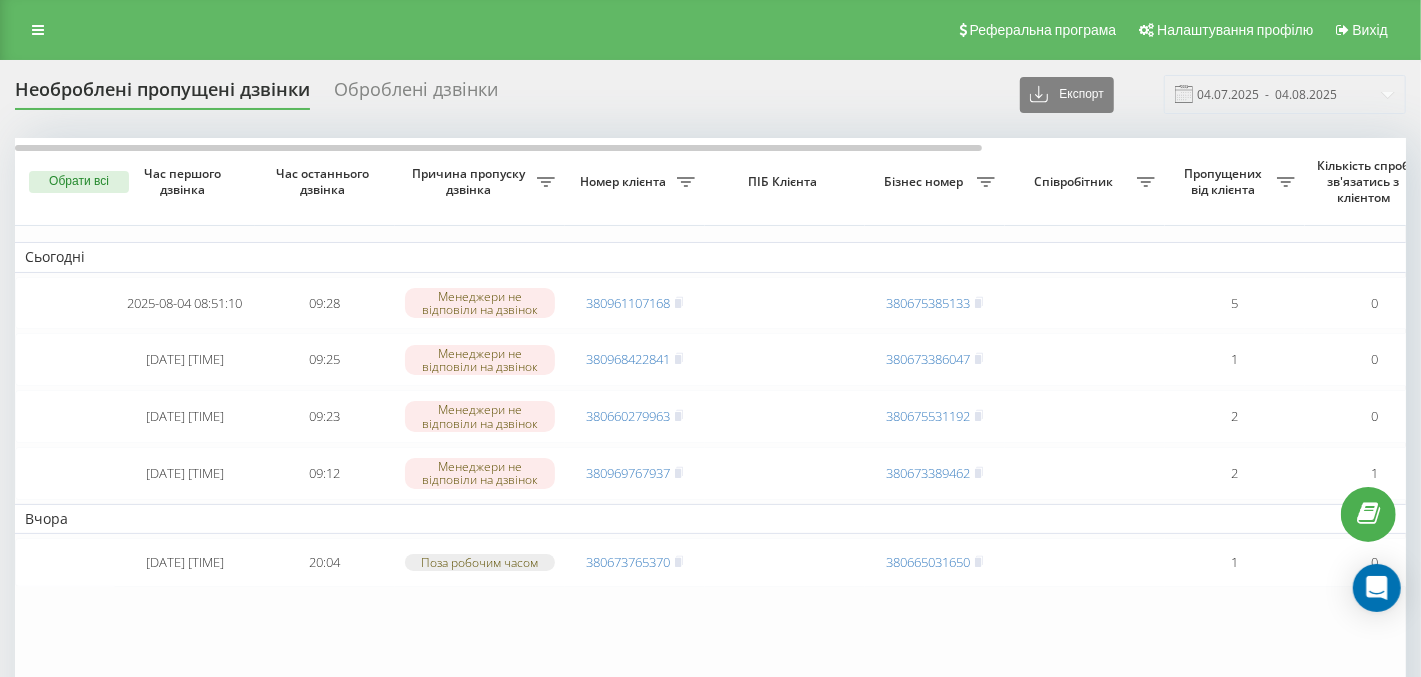 click on "Оброблені дзвінки" at bounding box center (416, 94) 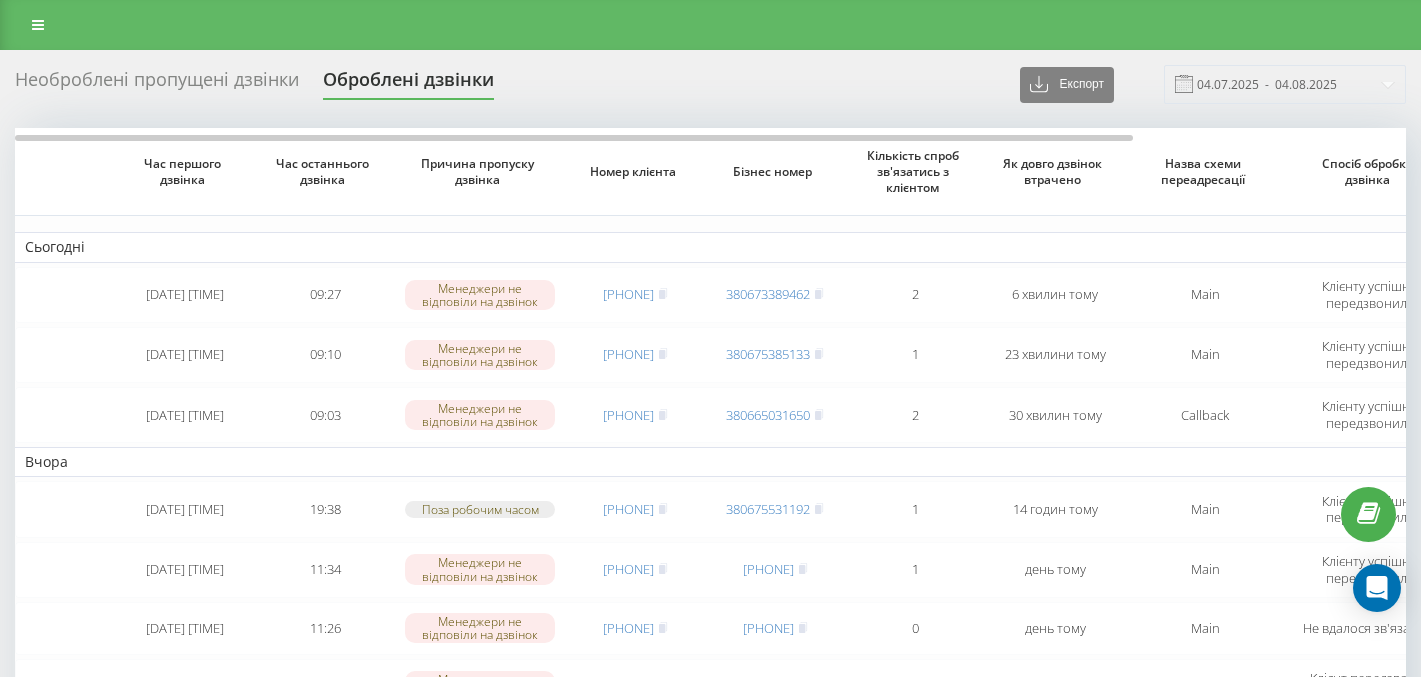 scroll, scrollTop: 0, scrollLeft: 0, axis: both 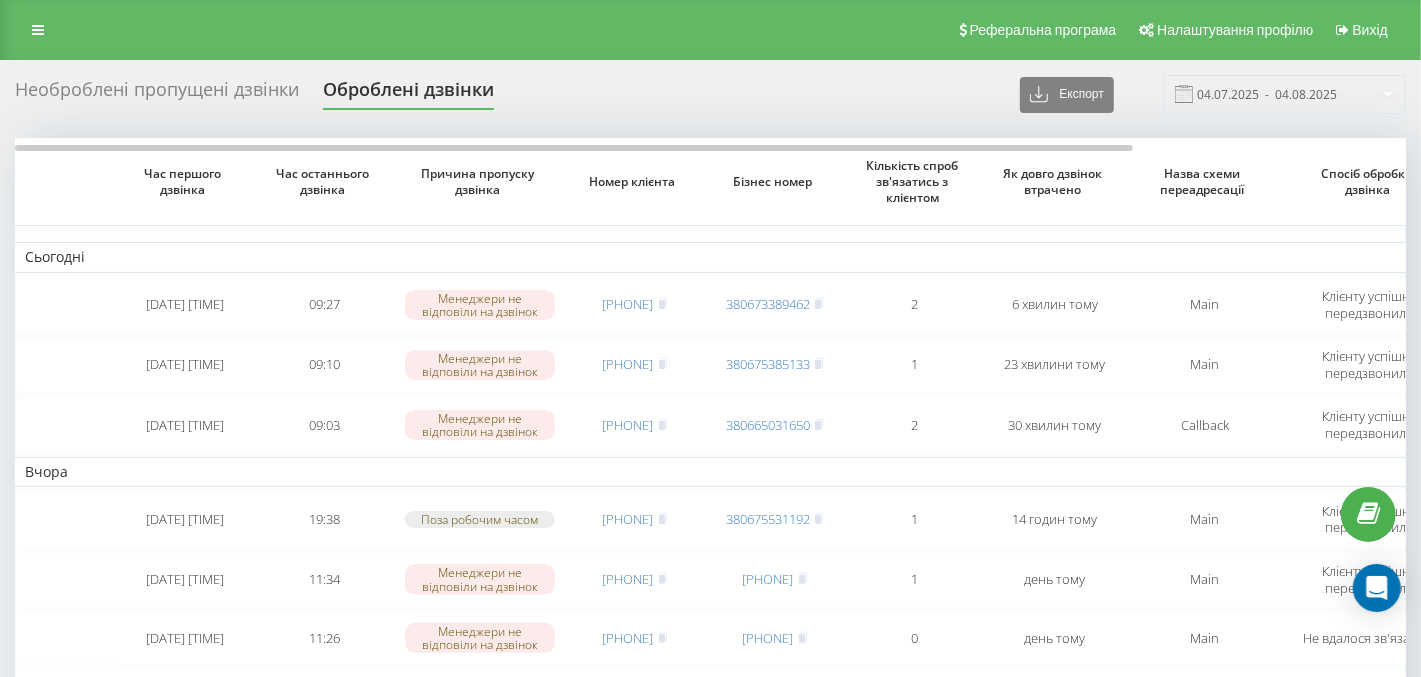 click on "Необроблені пропущені дзвінки Оброблені дзвінки Експорт .csv .xlsx [DATE]  -  [DATE] Час першого дзвінка Час останнього дзвінка Причина пропуску дзвінка Номер клієнта Бізнес номер Кількість спроб зв'язатись з клієнтом Як довго дзвінок втрачено Назва схеми переадресації Спосіб обробки дзвінка Ким оброблено дзвінок Коментар до дзвінка Сьогодні [DATE] [TIME] Менеджери не відповіли на дзвінок [PHONE] [PHONE] 2 6 хвилин тому Main Клієнту успішно передзвонили [LAST] [FIRST] [DATE] [TIME] [TIME] Менеджери не відповіли на дзвінок [PHONE] [PHONE] 1 23 хвилини тому Main [LAST] [FIRST] 2" at bounding box center (710, 653) 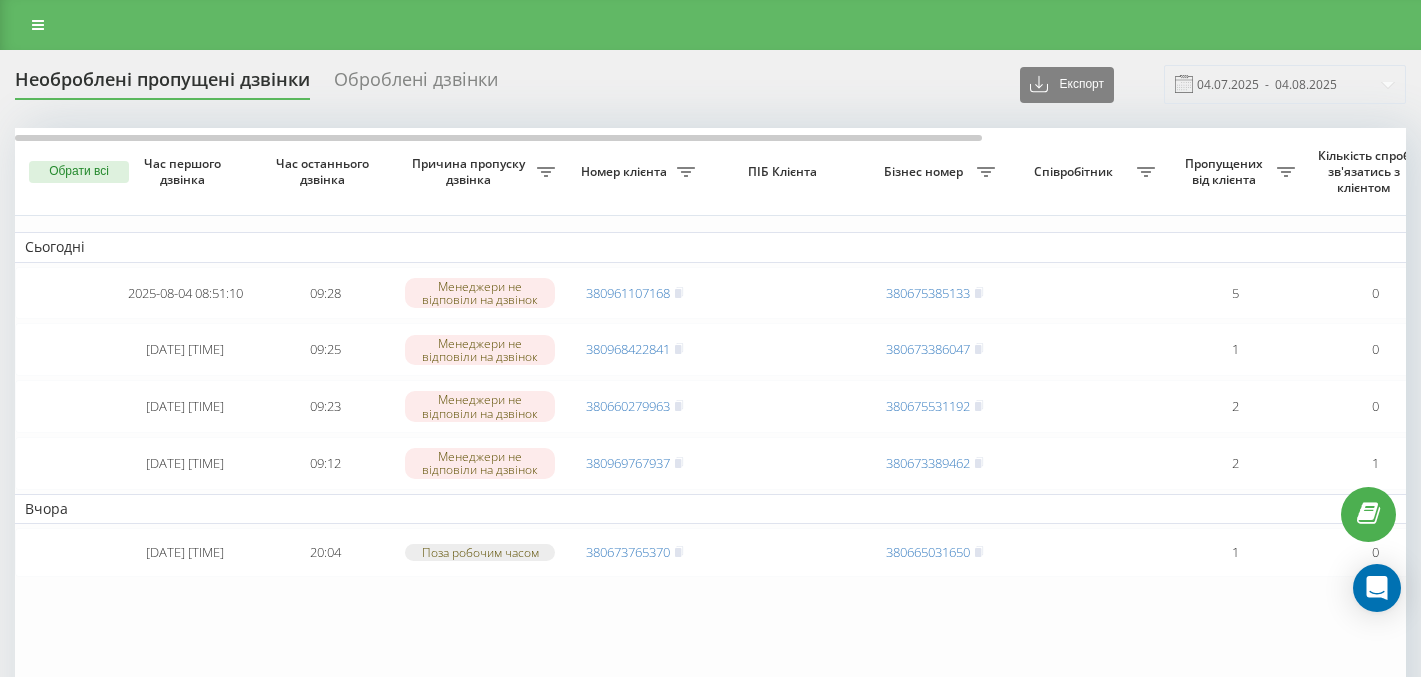 scroll, scrollTop: 0, scrollLeft: 0, axis: both 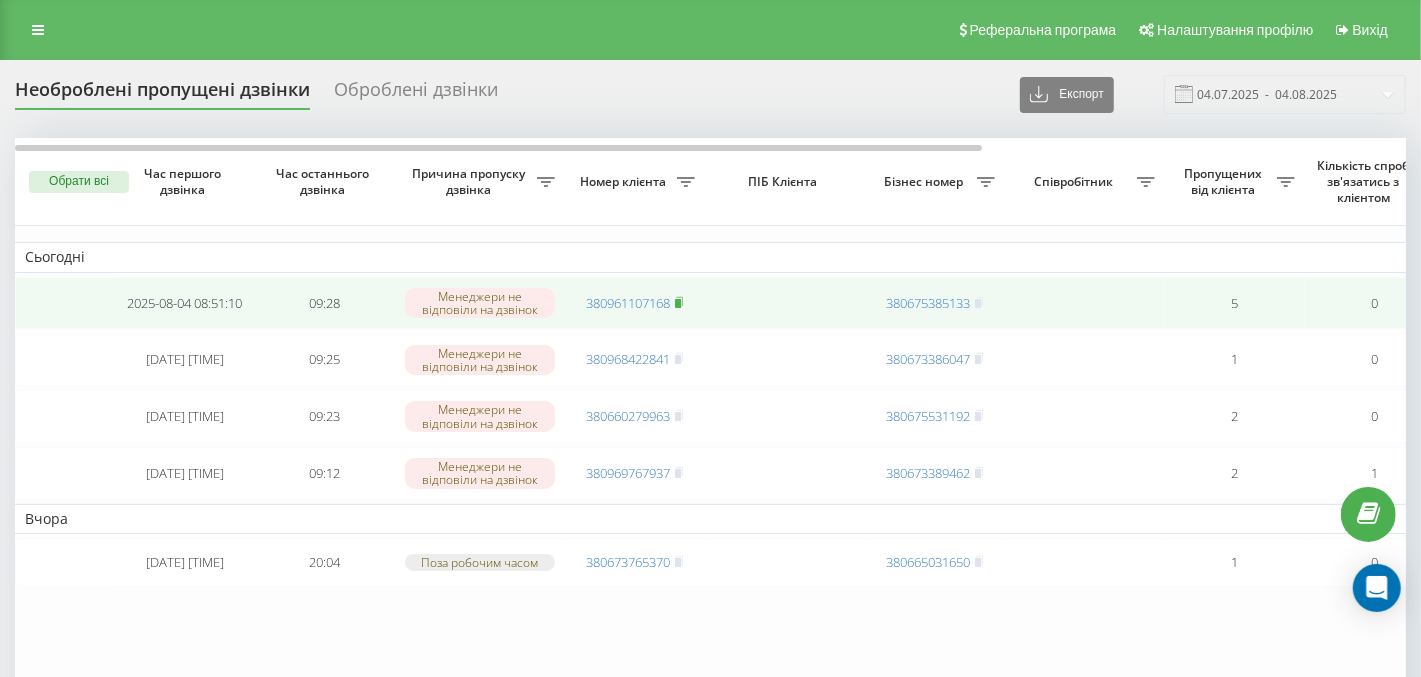 click 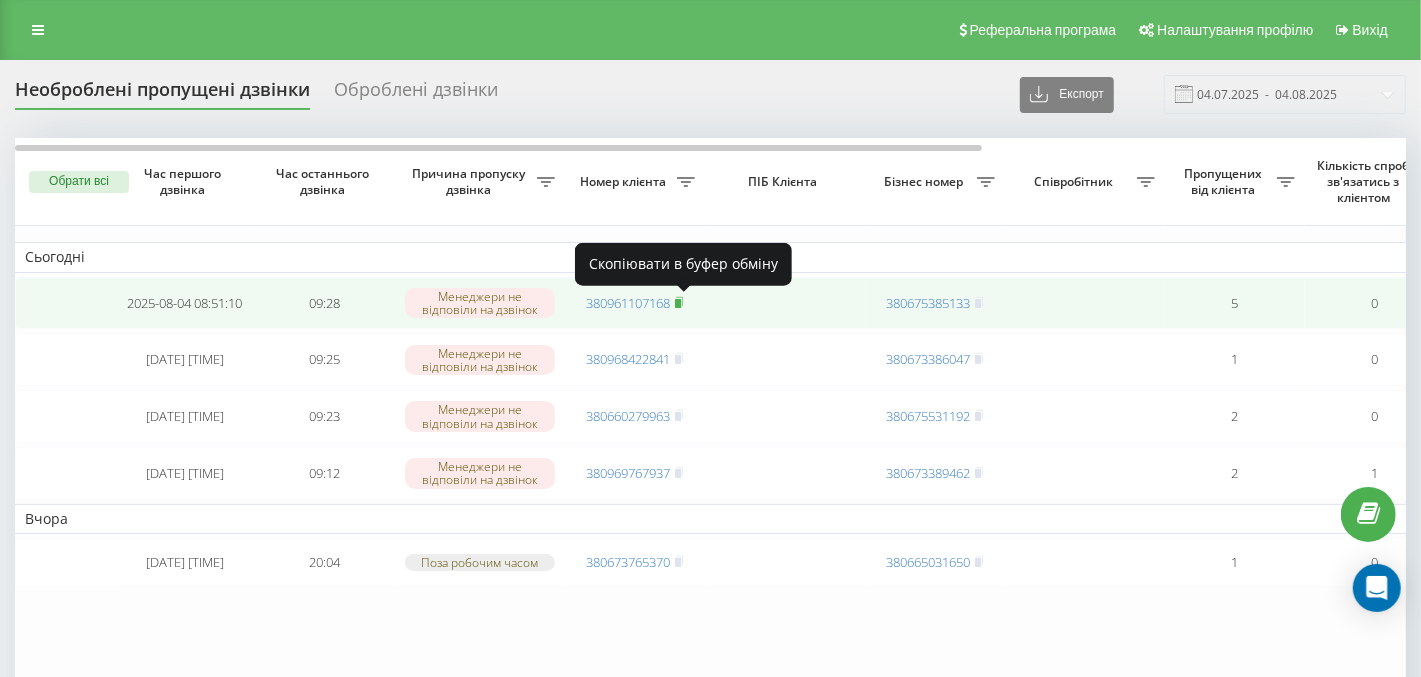 click 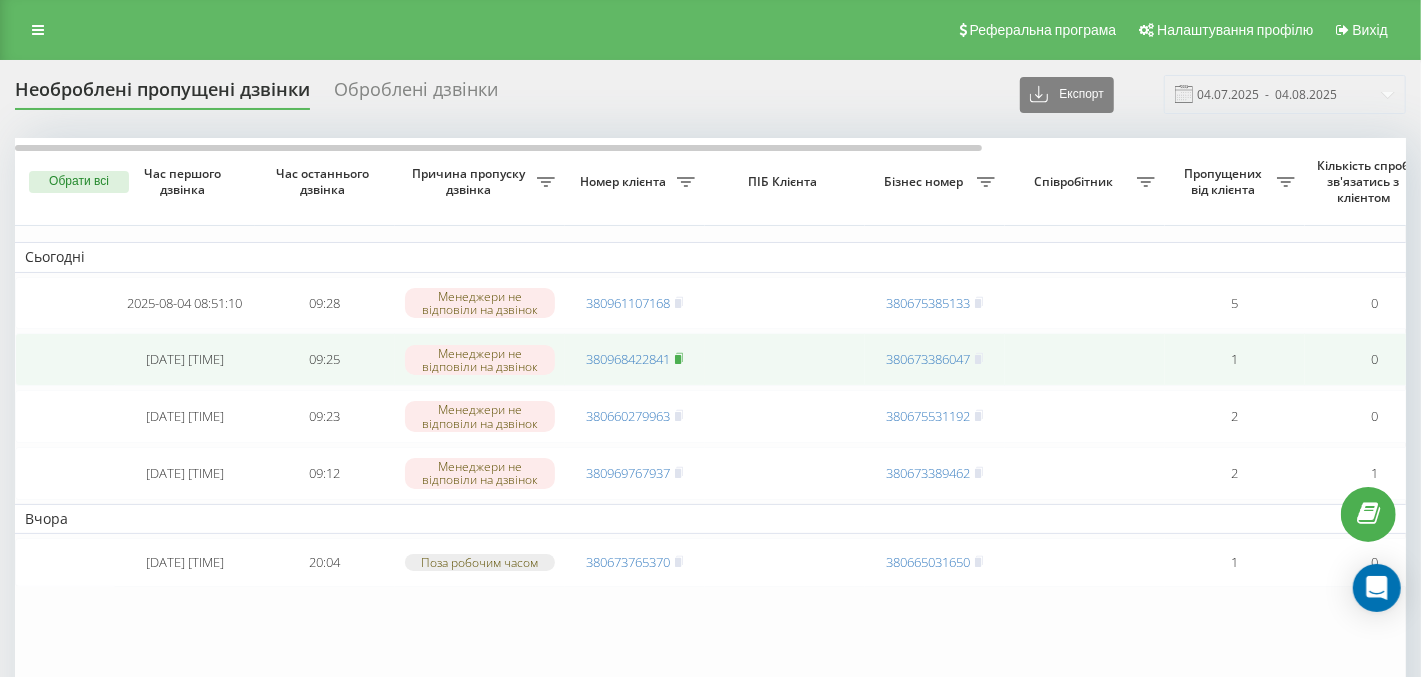 click 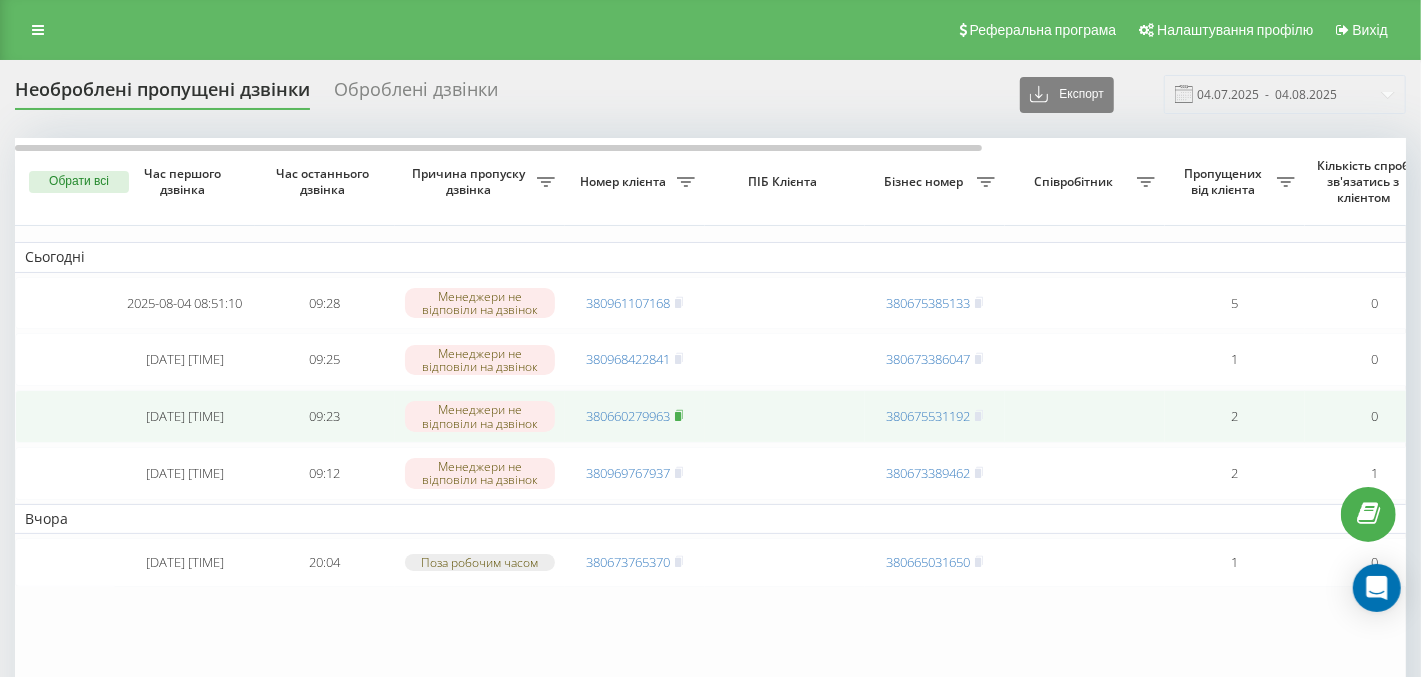 click 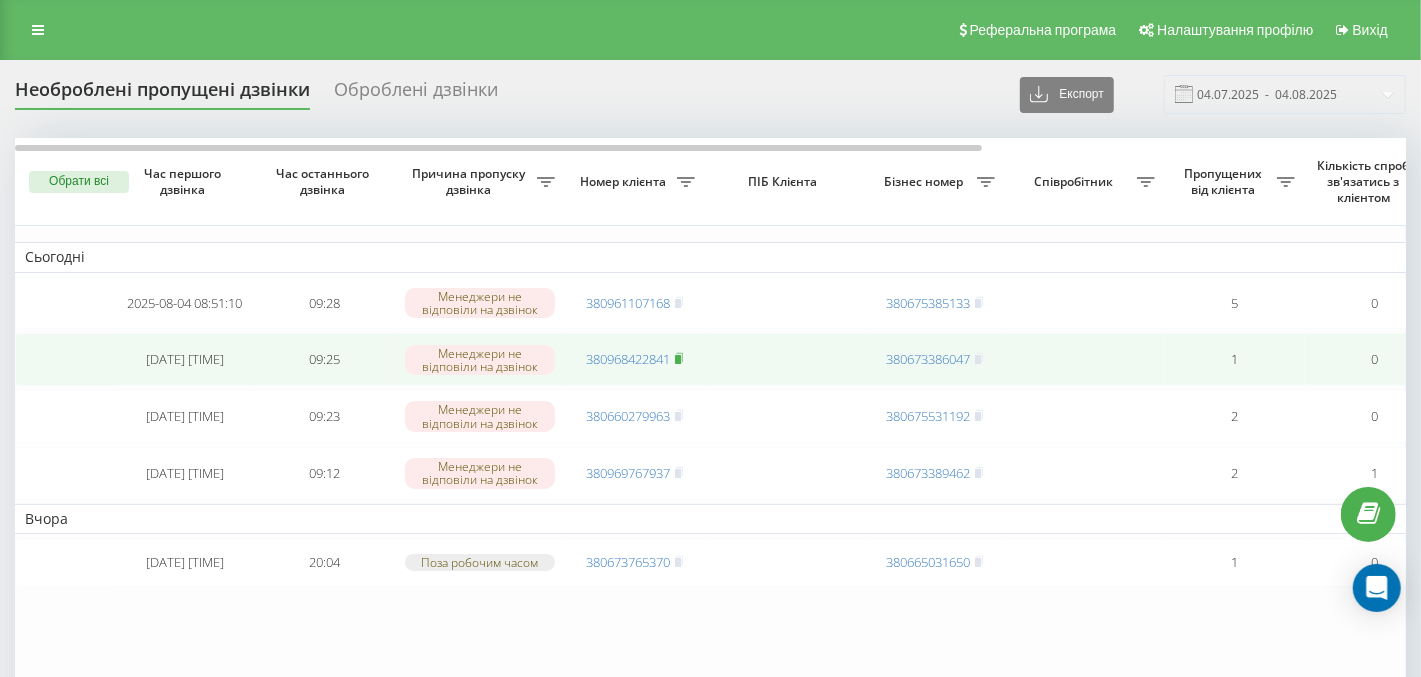 click 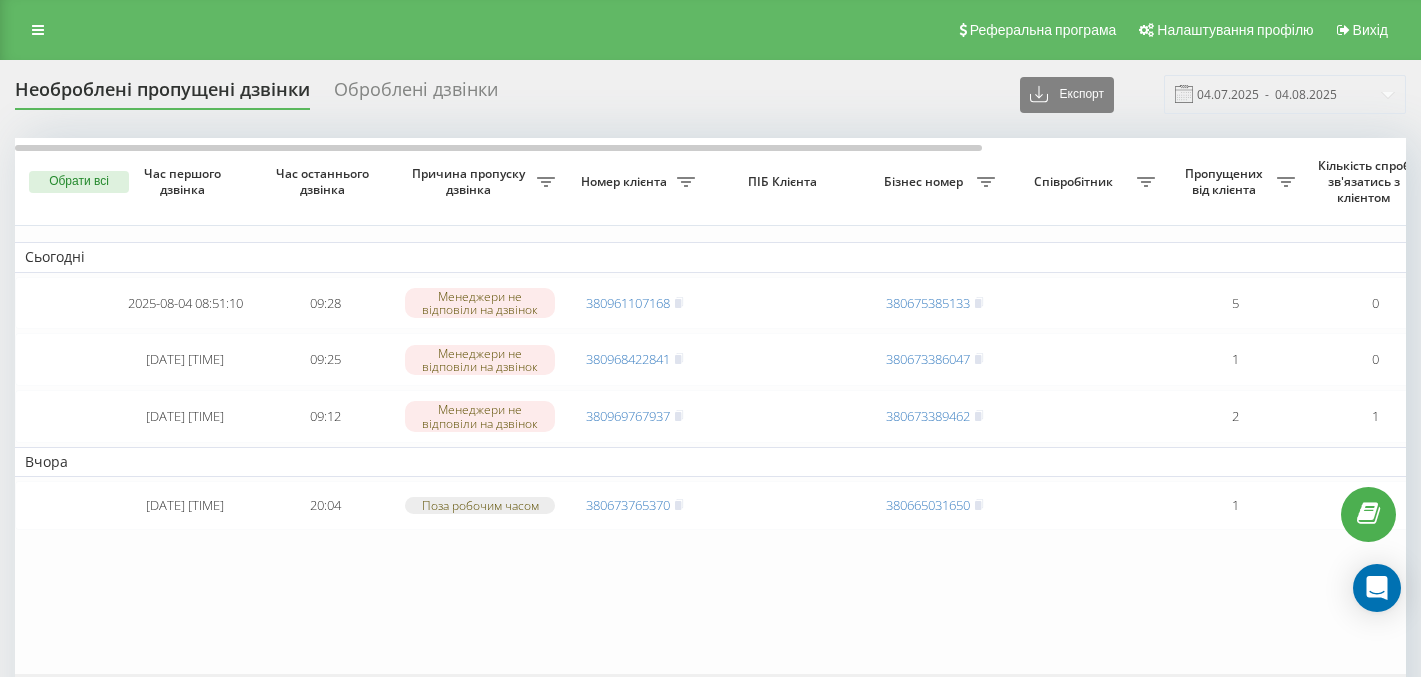 click on "Оброблені дзвінки" at bounding box center [416, 94] 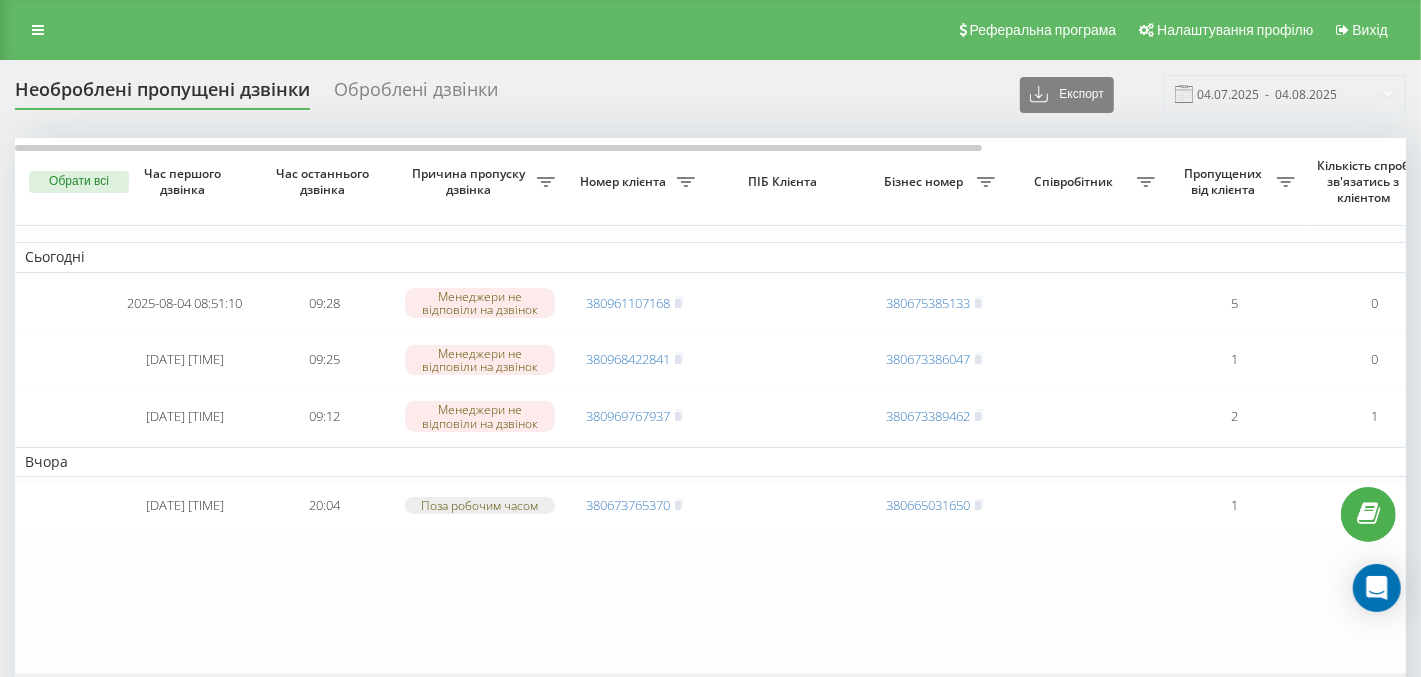 scroll, scrollTop: 0, scrollLeft: 0, axis: both 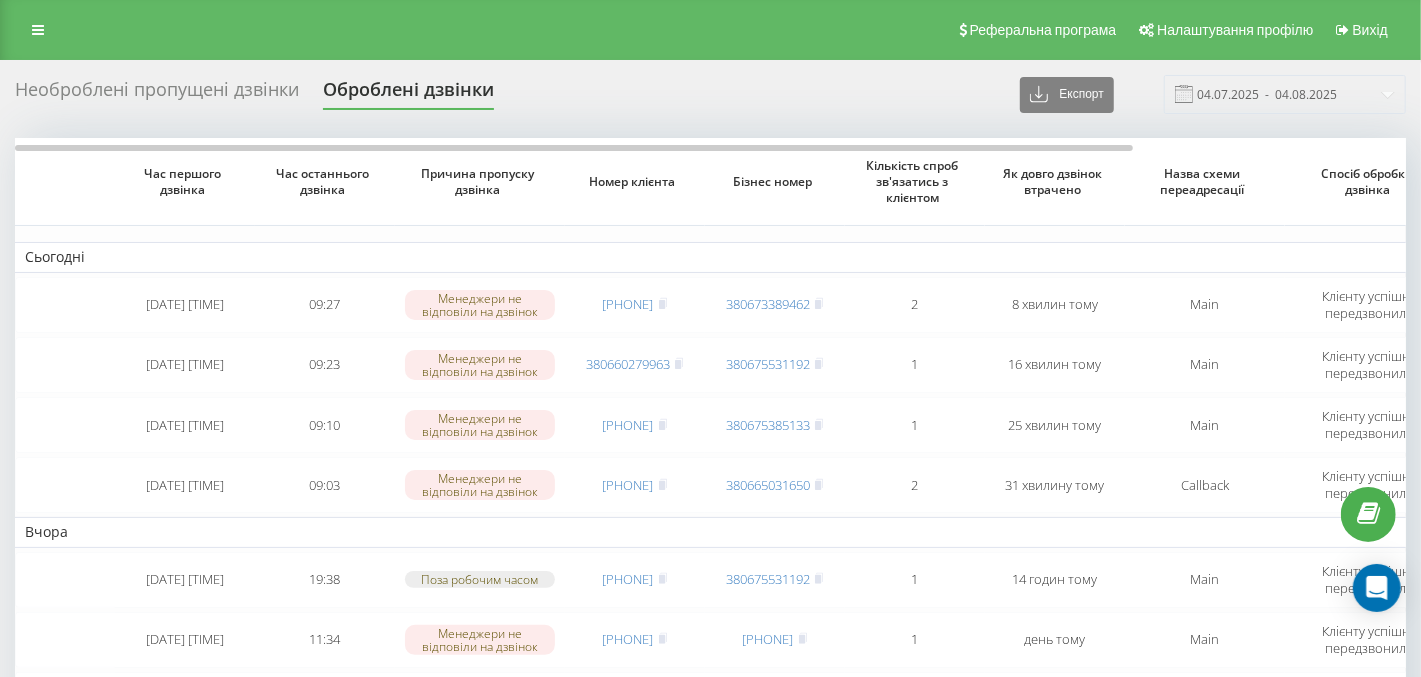 click on "Необроблені пропущені дзвінки" at bounding box center (157, 94) 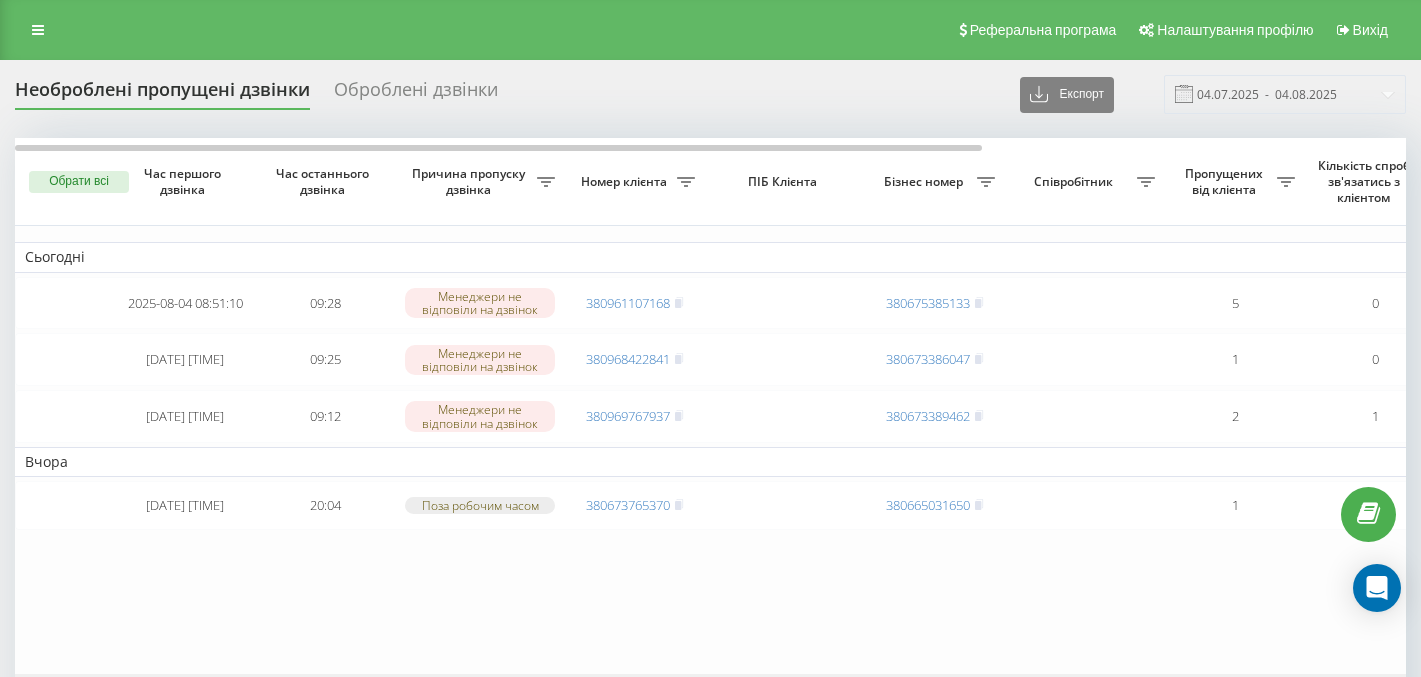 scroll, scrollTop: 0, scrollLeft: 0, axis: both 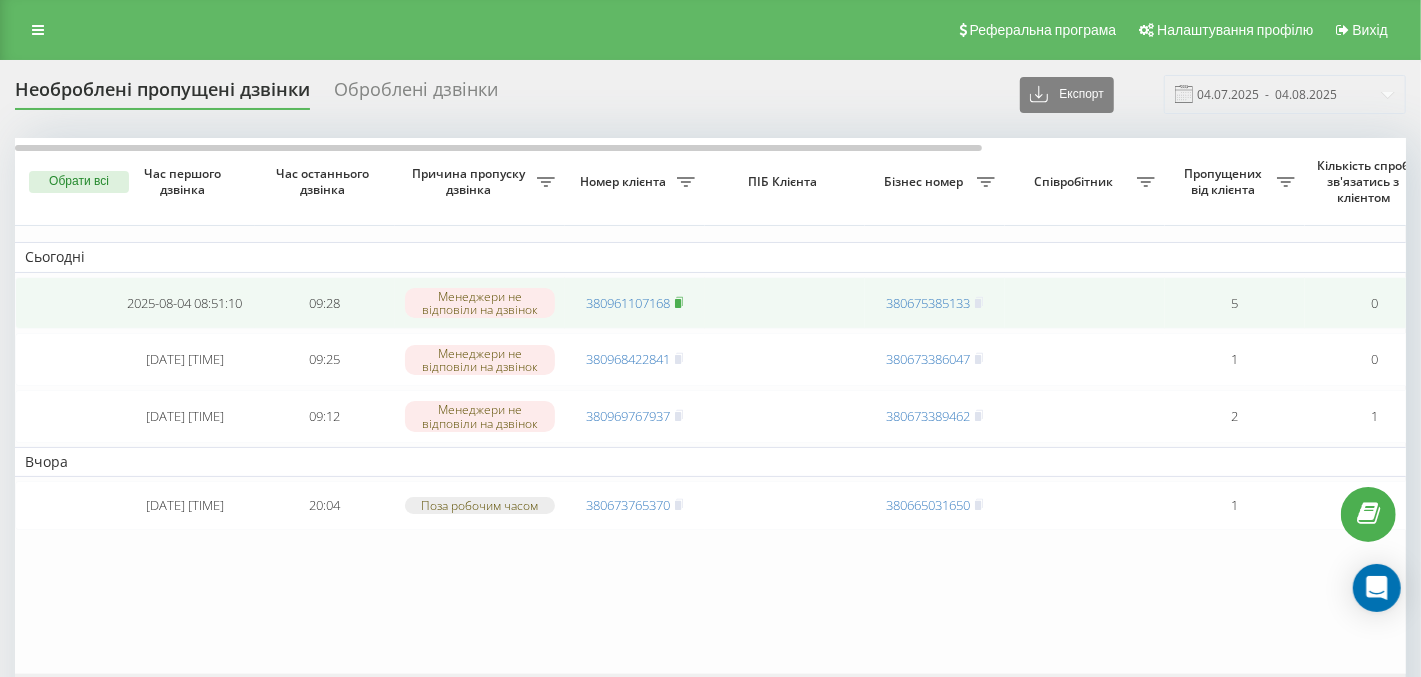 click 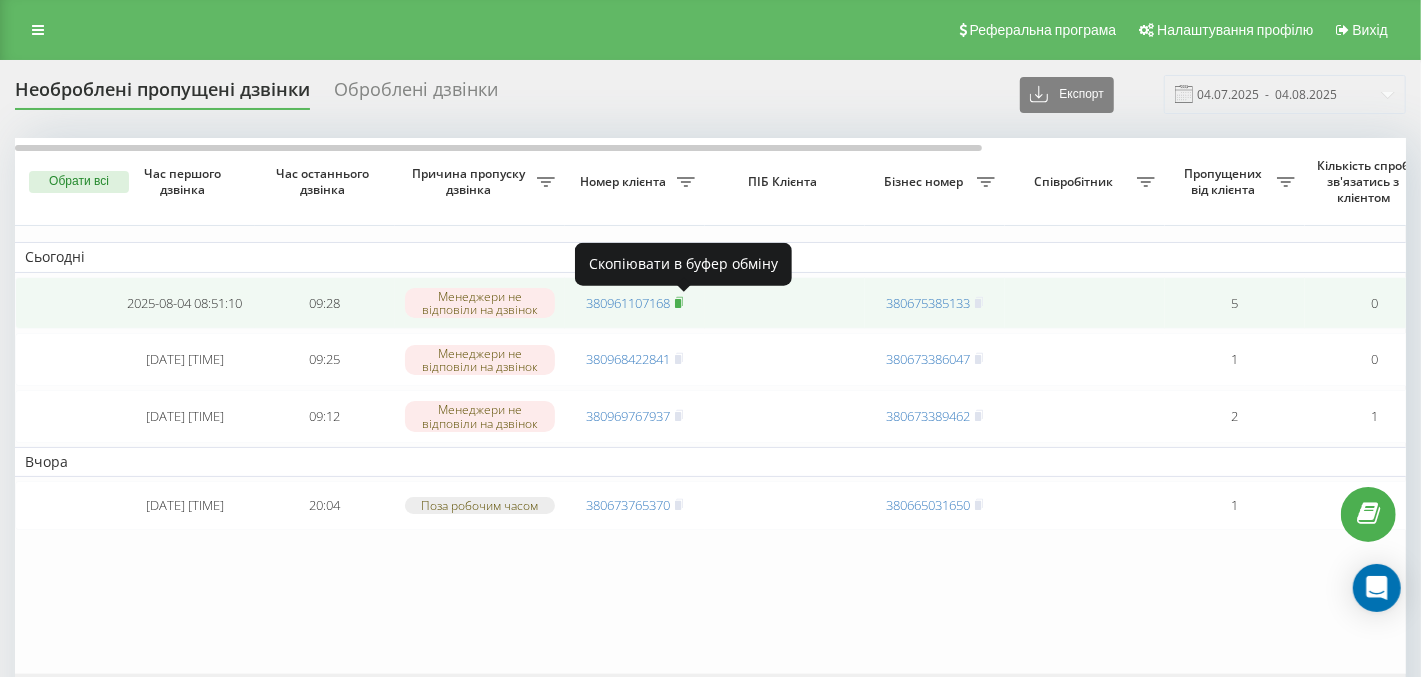 click 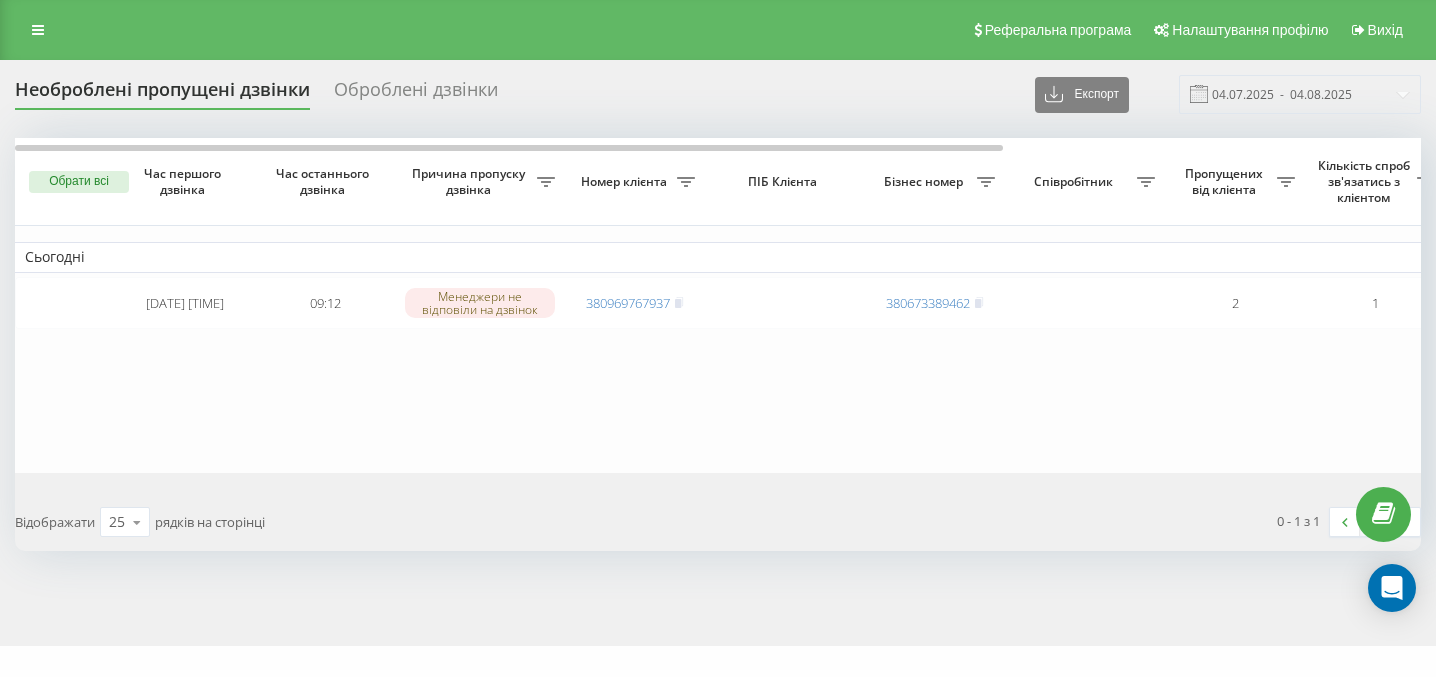 scroll, scrollTop: 0, scrollLeft: 0, axis: both 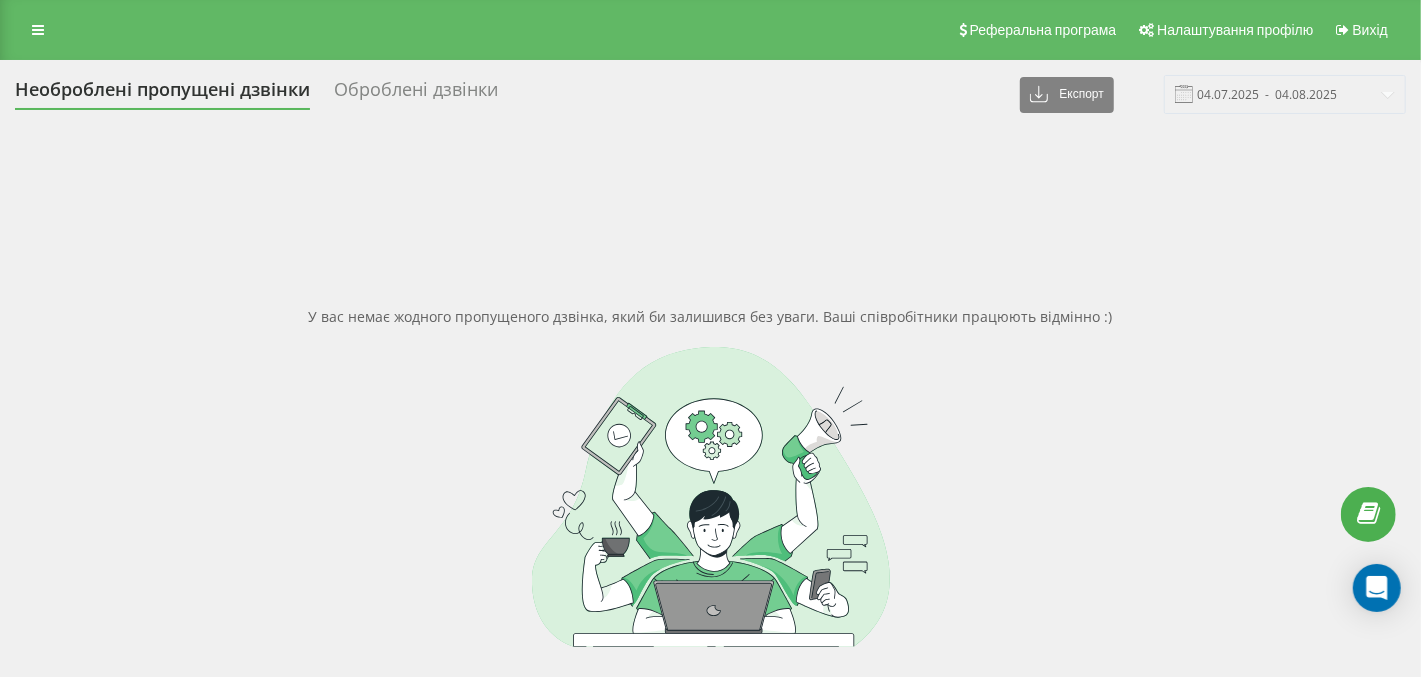 click on "У вас немає жодного пропущеного дзвінка, який би залишився без уваги. Ваші співробітники працюють відмінно :)" at bounding box center [710, 476] 